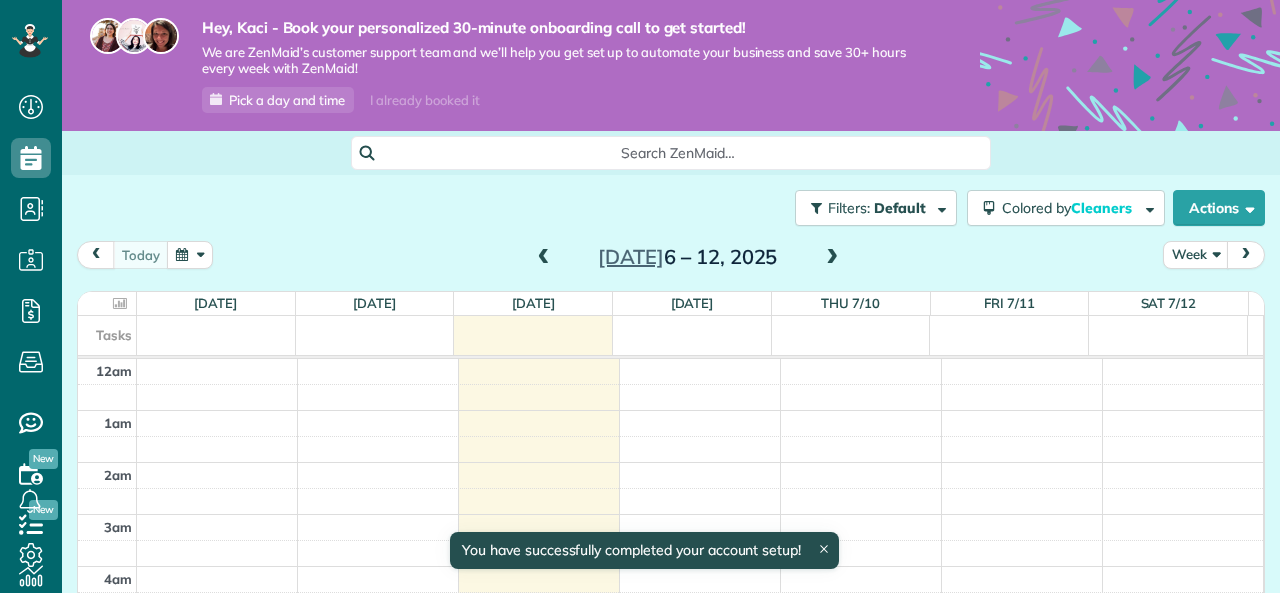 scroll, scrollTop: 0, scrollLeft: 0, axis: both 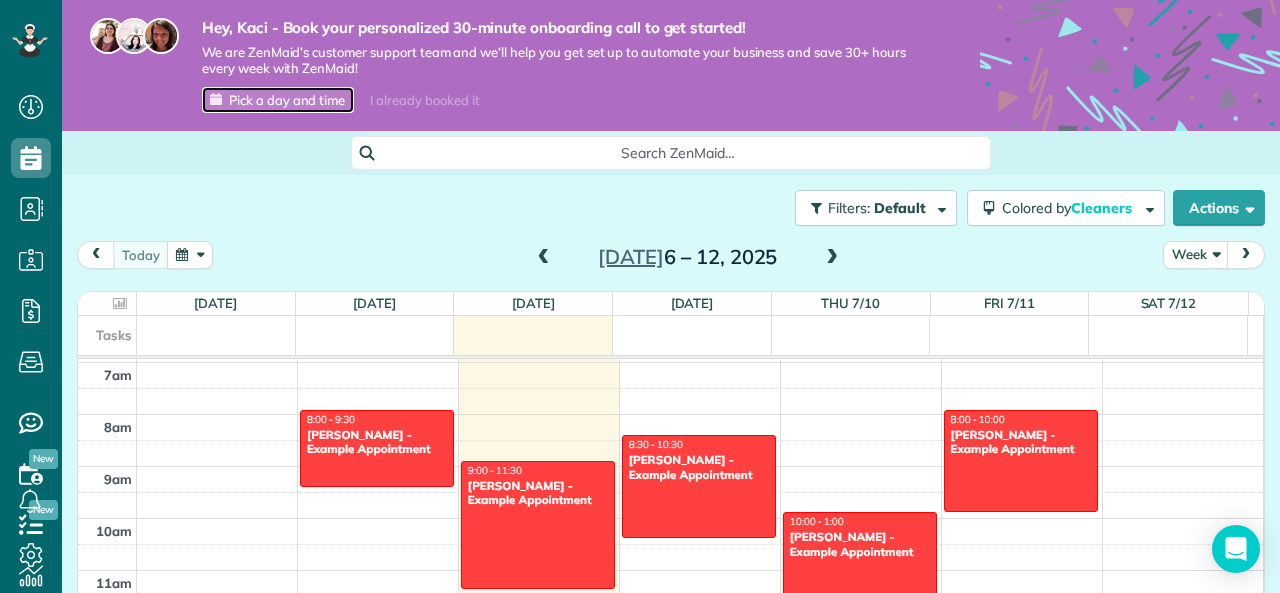 click on "Pick a day and time" at bounding box center [287, 100] 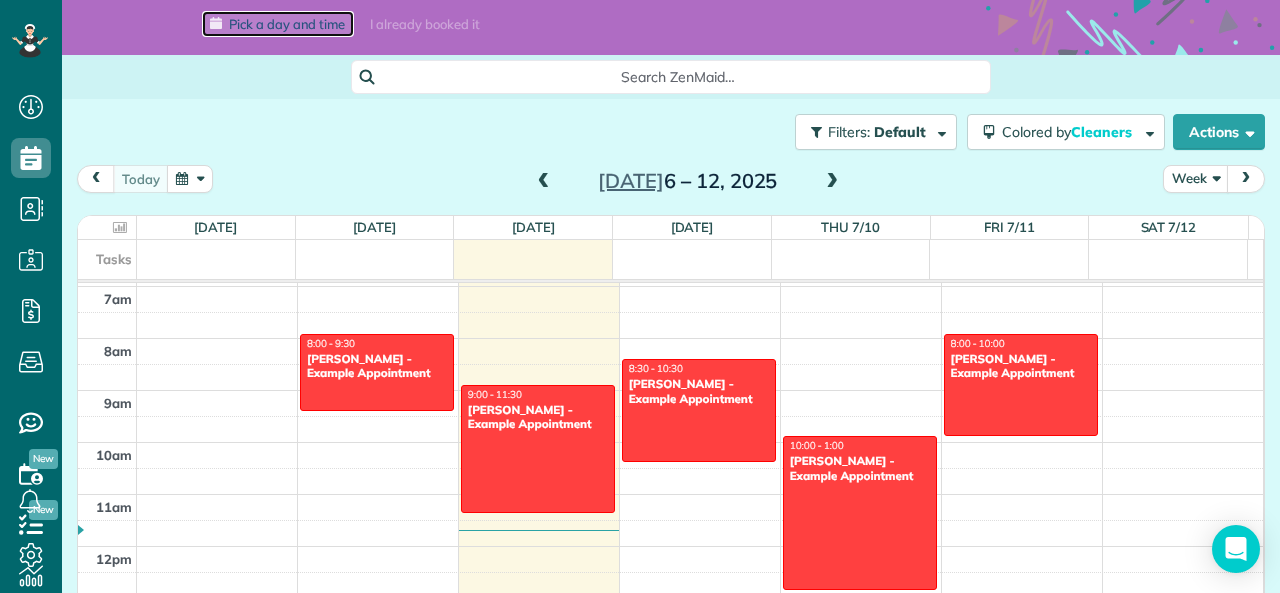 scroll, scrollTop: 157, scrollLeft: 0, axis: vertical 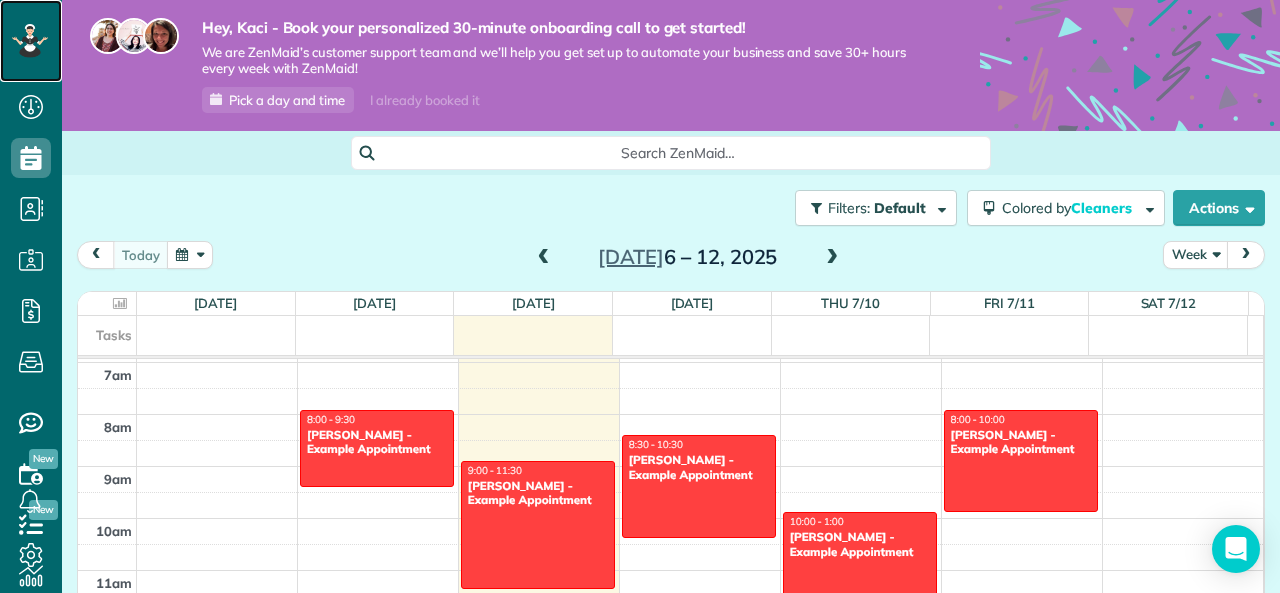 click 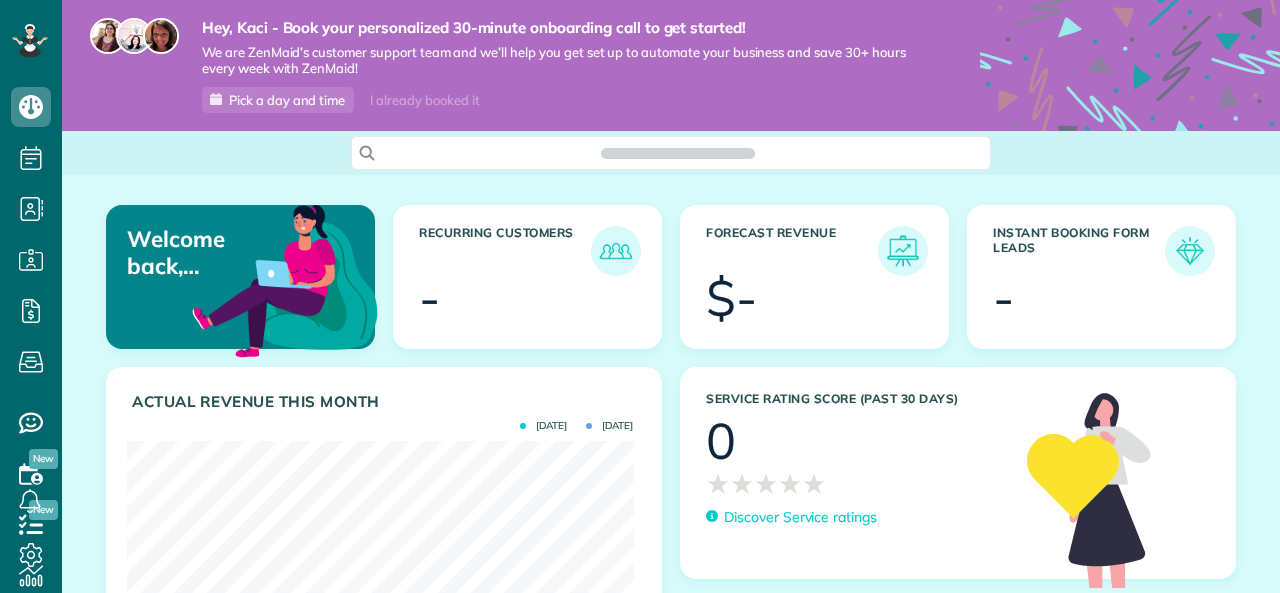scroll, scrollTop: 0, scrollLeft: 0, axis: both 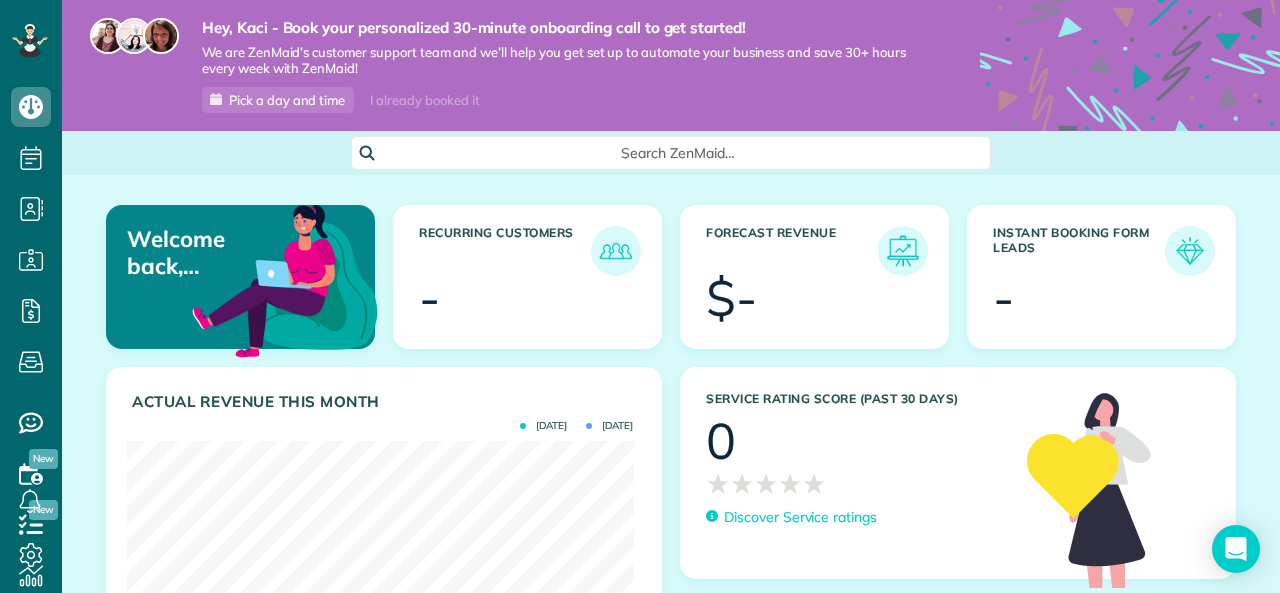 click on "Search ZenMaid…" at bounding box center [678, 153] 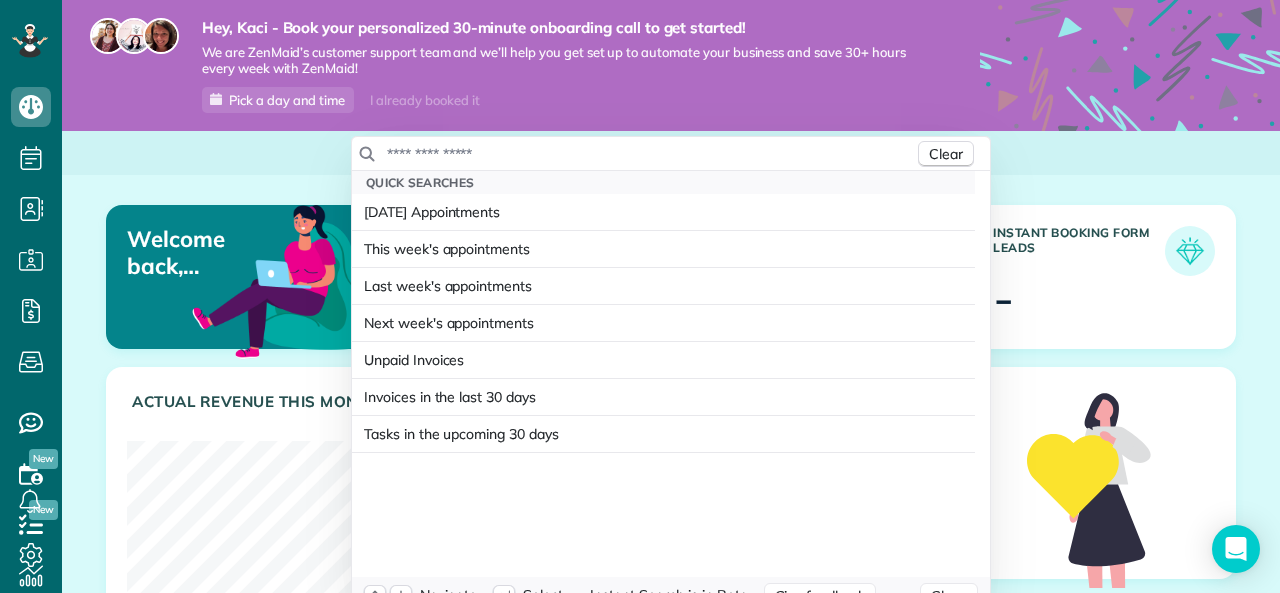 click at bounding box center (650, 154) 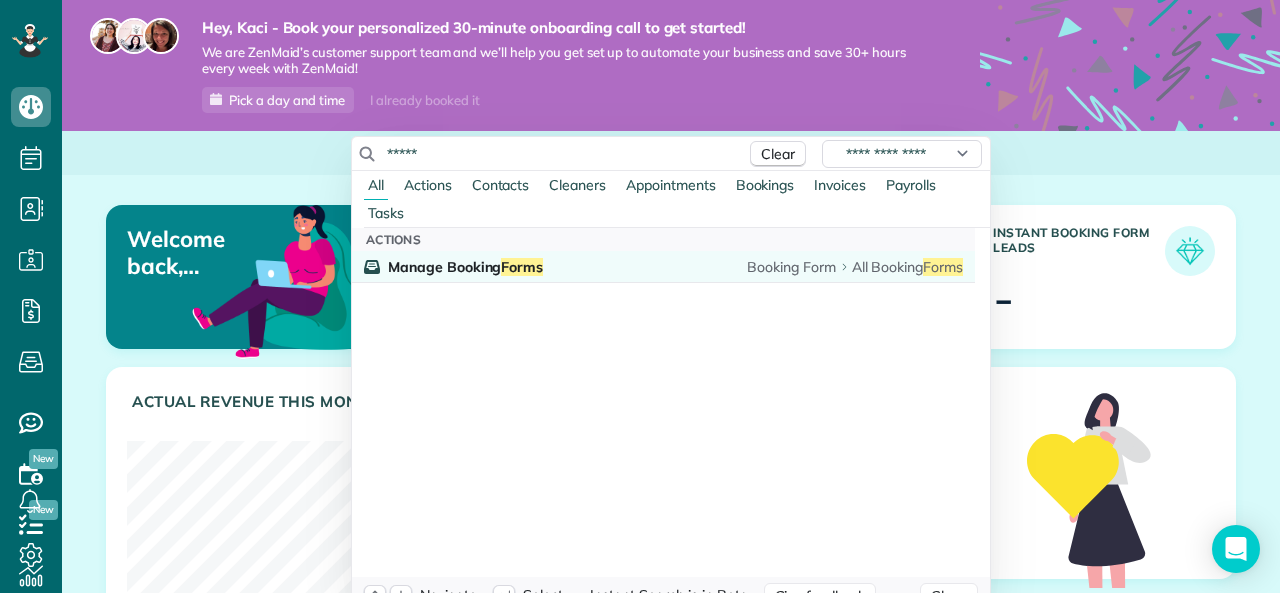 type on "*****" 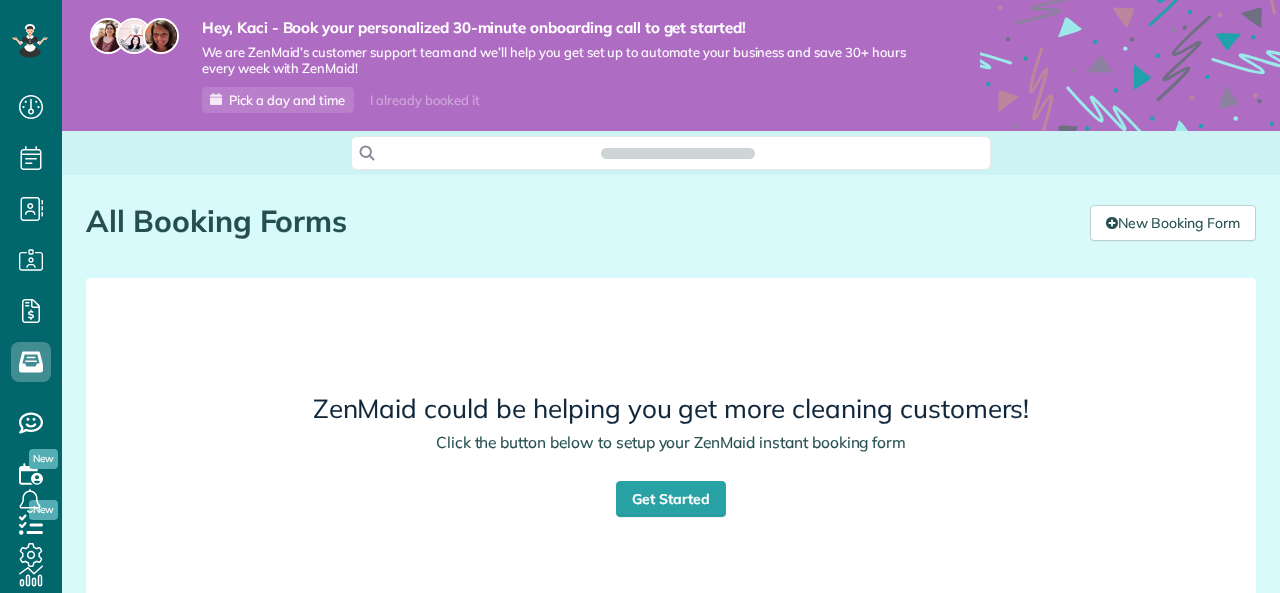 scroll, scrollTop: 0, scrollLeft: 0, axis: both 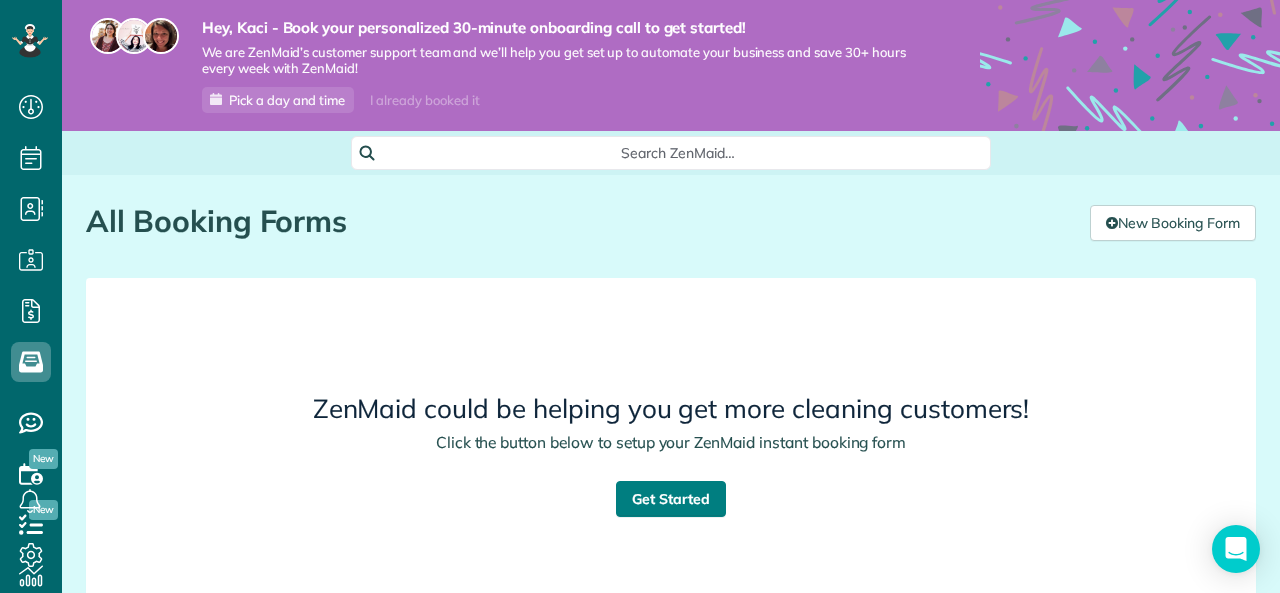 click on "Get Started" at bounding box center (671, 499) 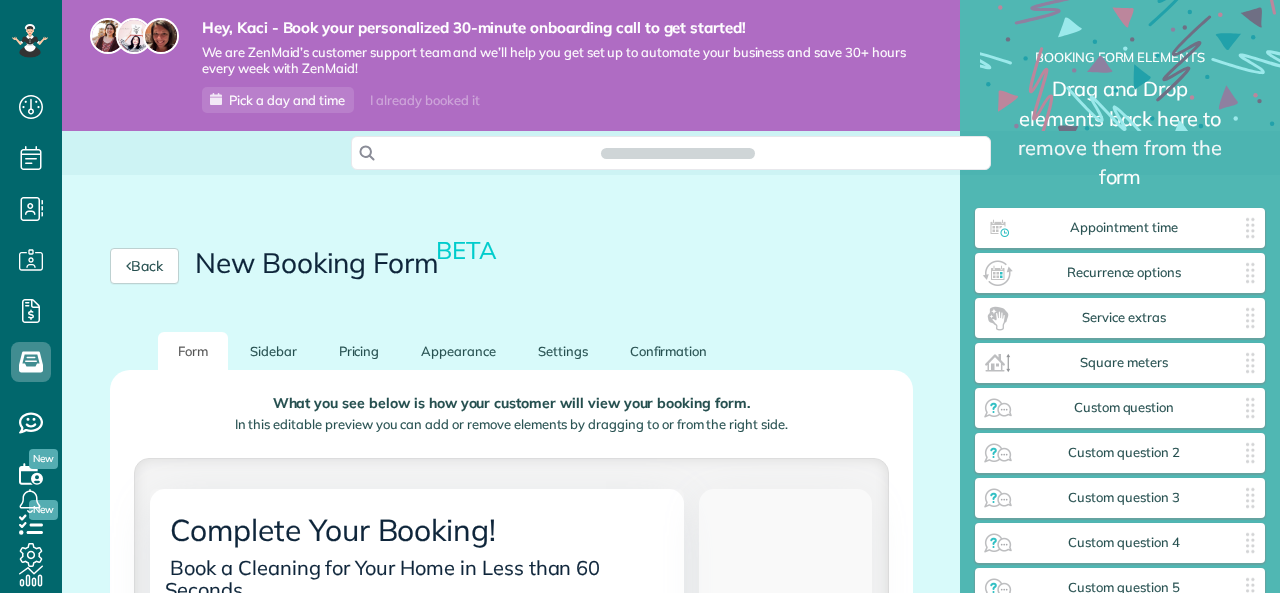 scroll, scrollTop: 0, scrollLeft: 0, axis: both 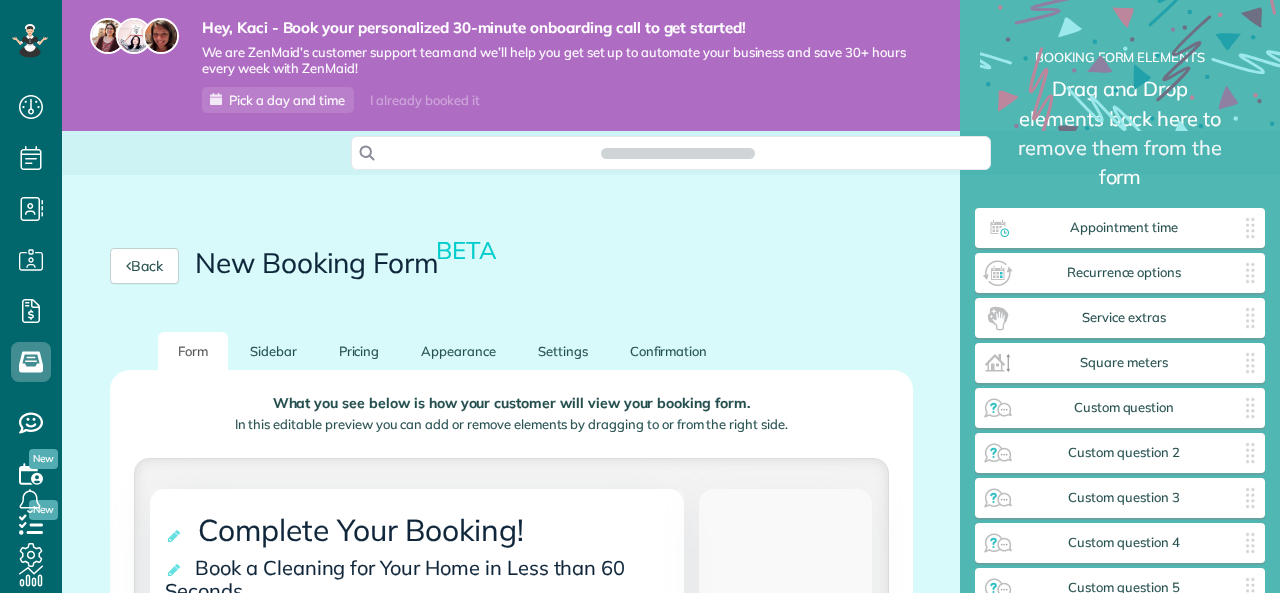 click on "Back
New Booking Form  BETA" at bounding box center (511, 266) 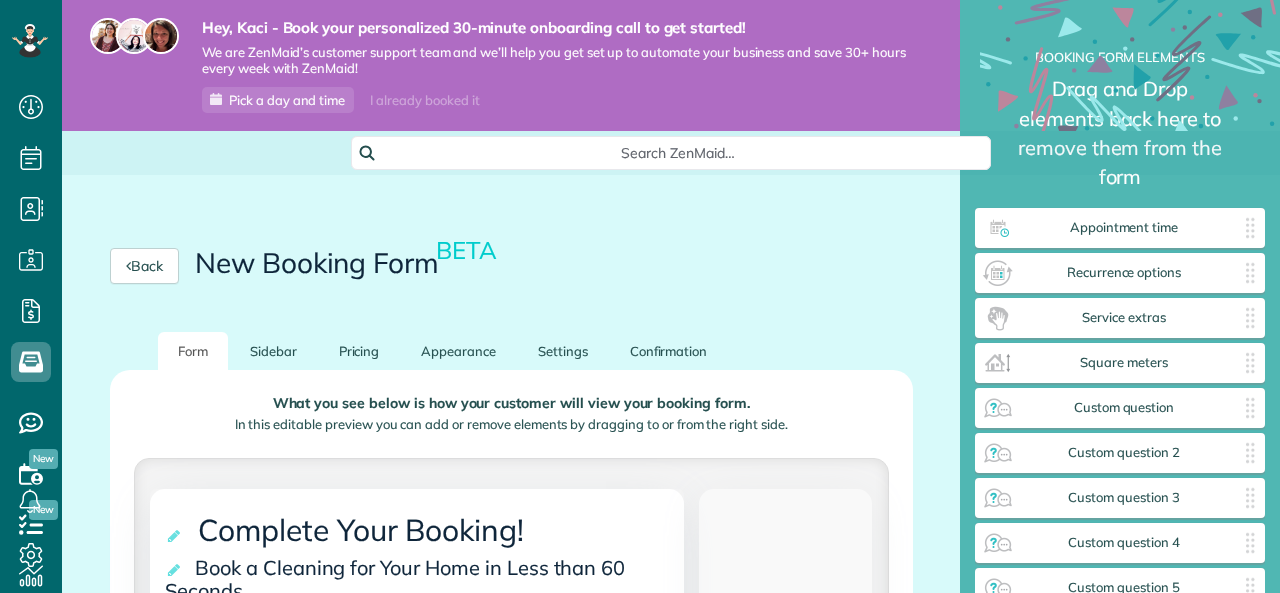 scroll, scrollTop: 593, scrollLeft: 62, axis: both 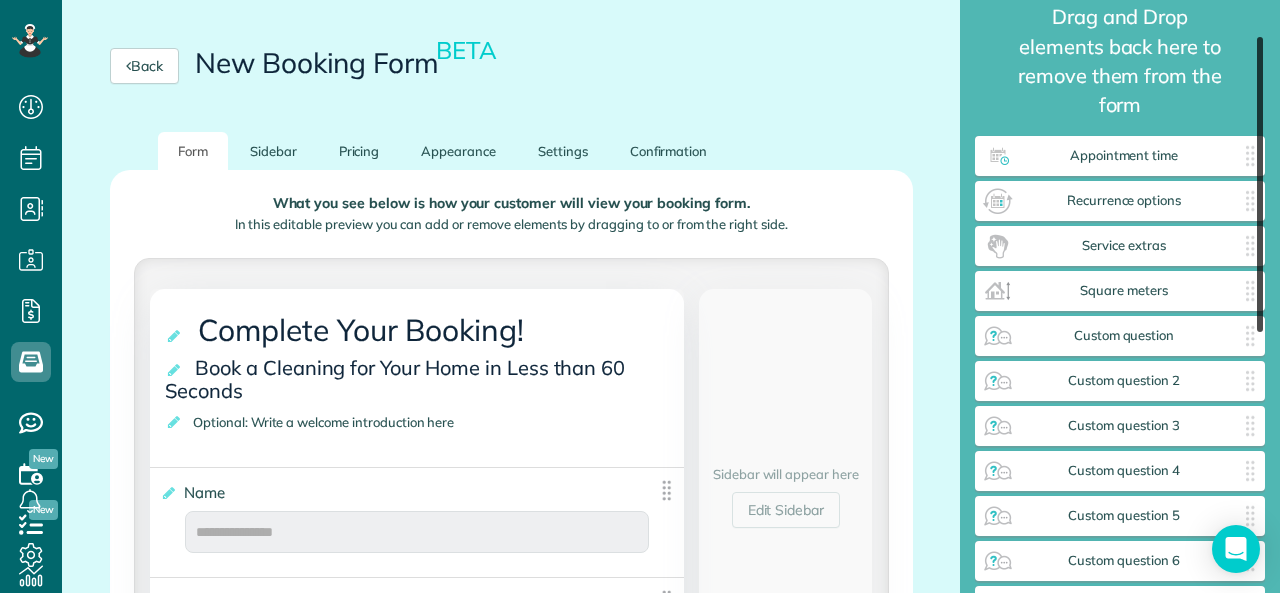 drag, startPoint x: 1264, startPoint y: 141, endPoint x: 1263, endPoint y: 177, distance: 36.013885 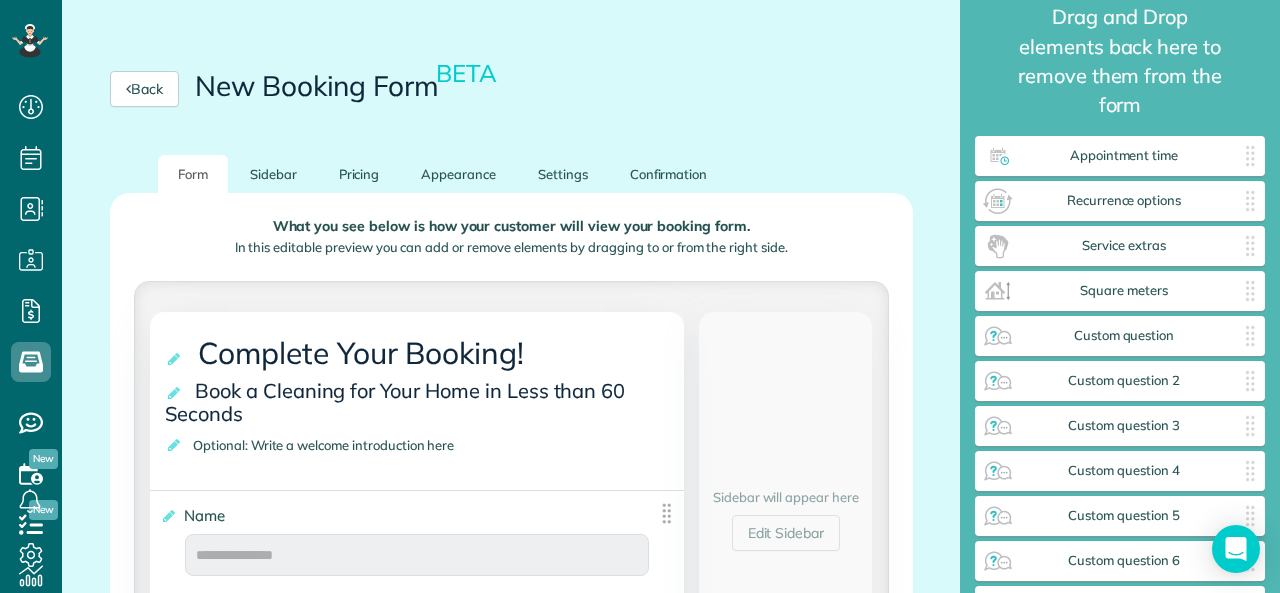 scroll, scrollTop: 277, scrollLeft: 0, axis: vertical 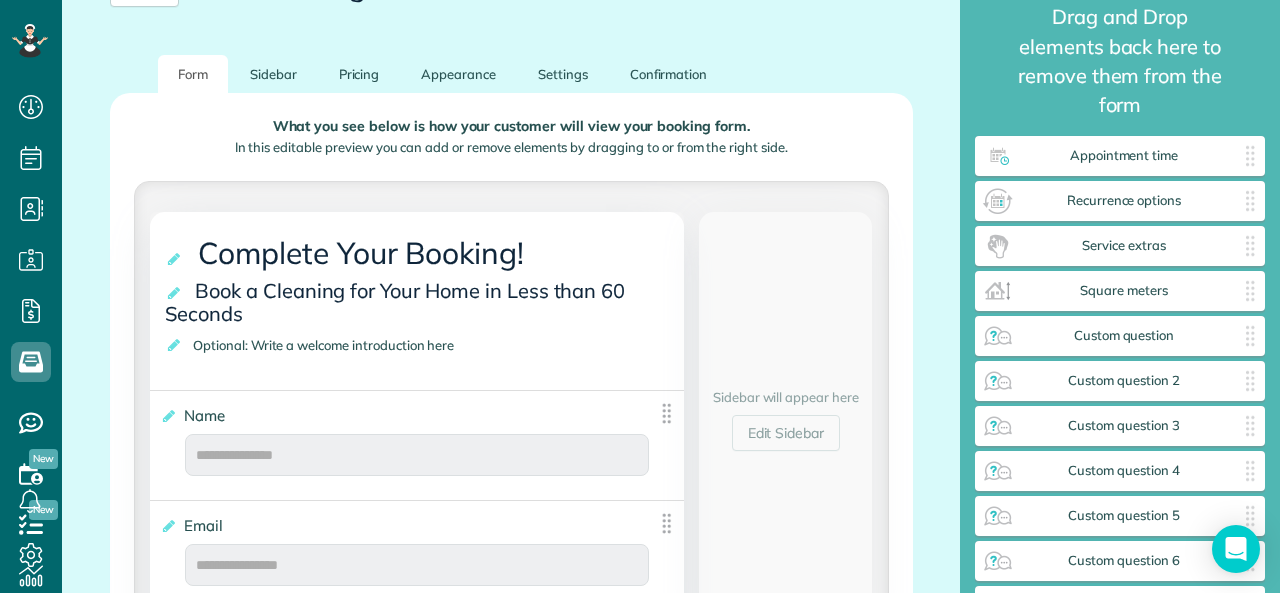 click on "Optional: Write a welcome introduction here" at bounding box center (327, 345) 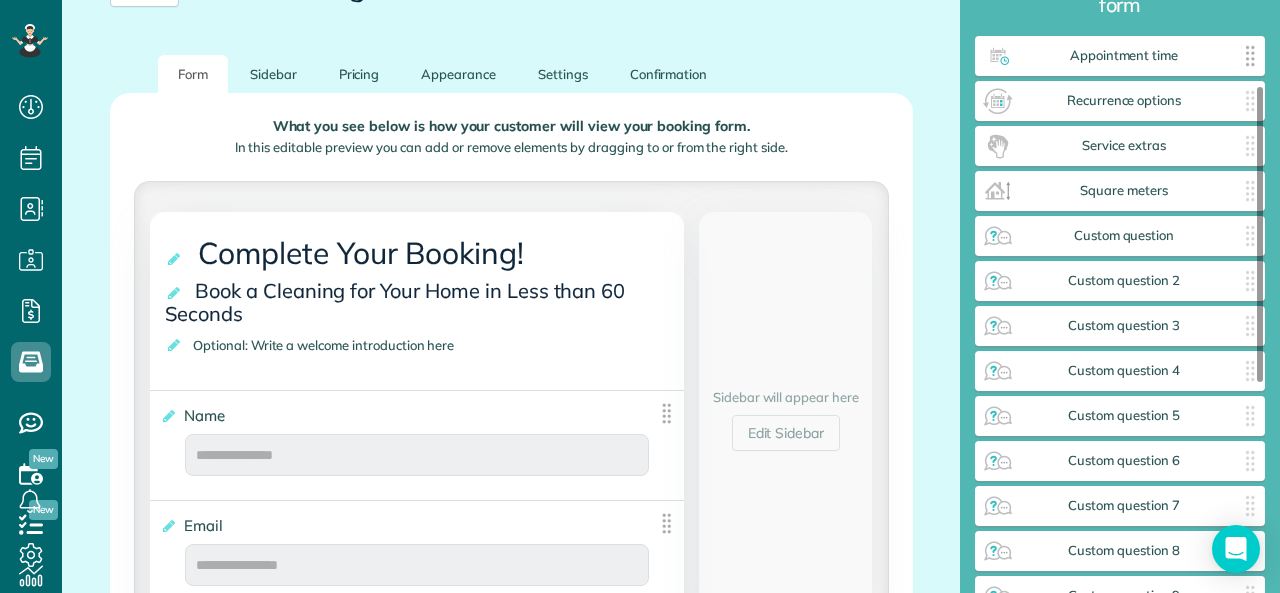 scroll, scrollTop: 72, scrollLeft: 0, axis: vertical 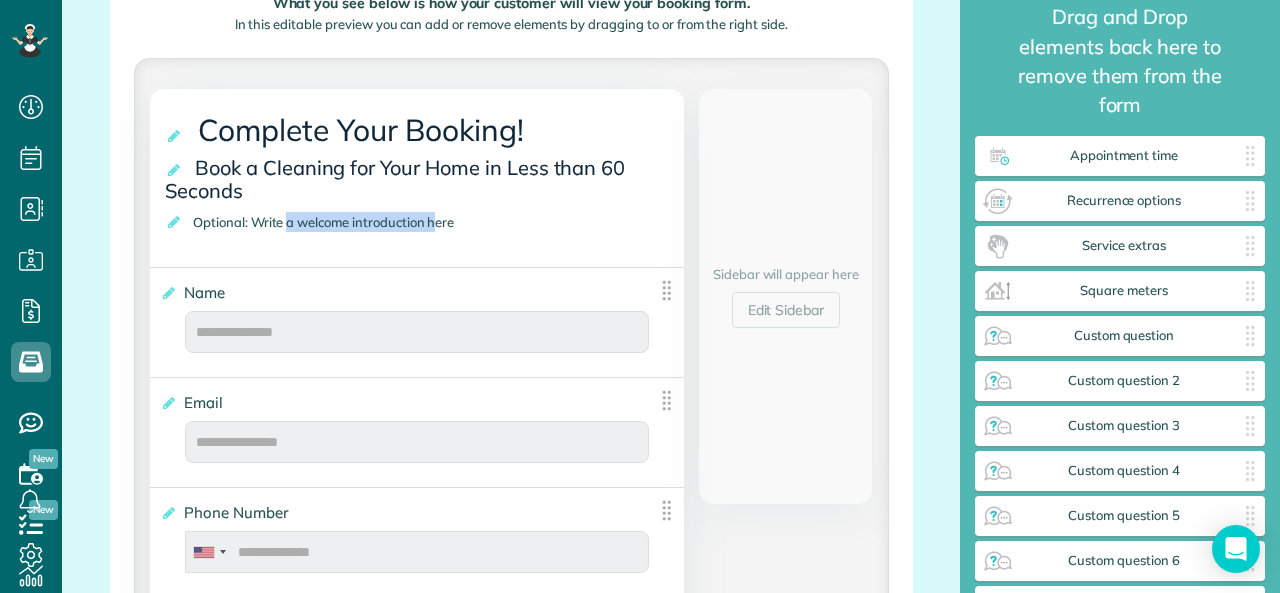 drag, startPoint x: 438, startPoint y: 226, endPoint x: 284, endPoint y: 210, distance: 154.82893 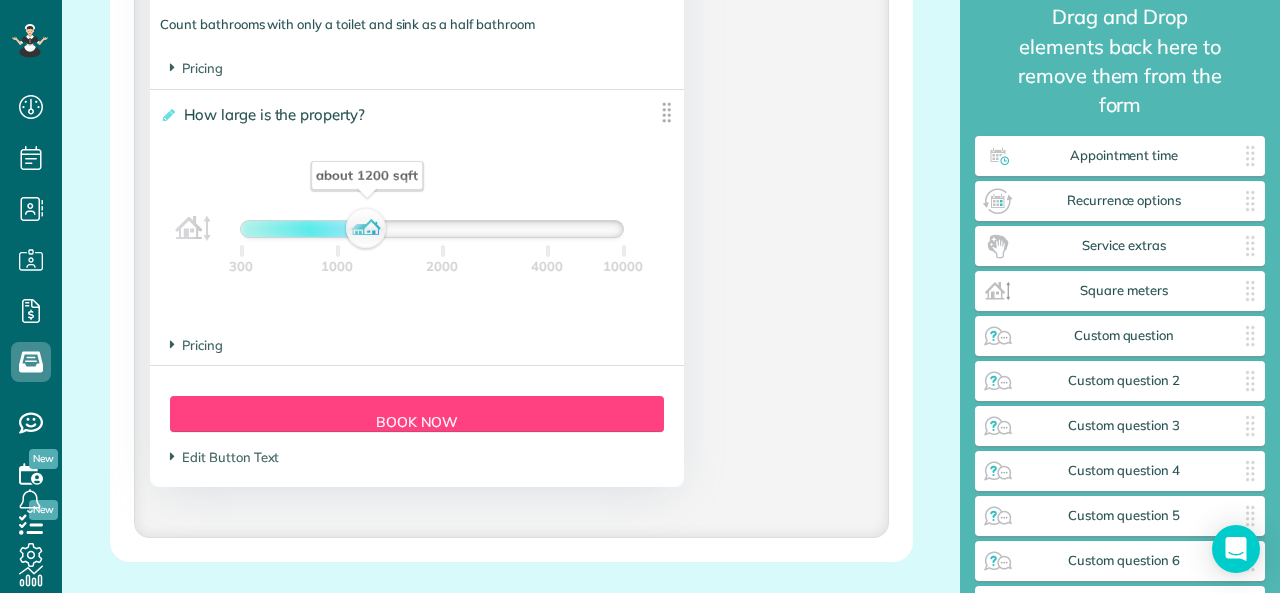 scroll, scrollTop: 2000, scrollLeft: 0, axis: vertical 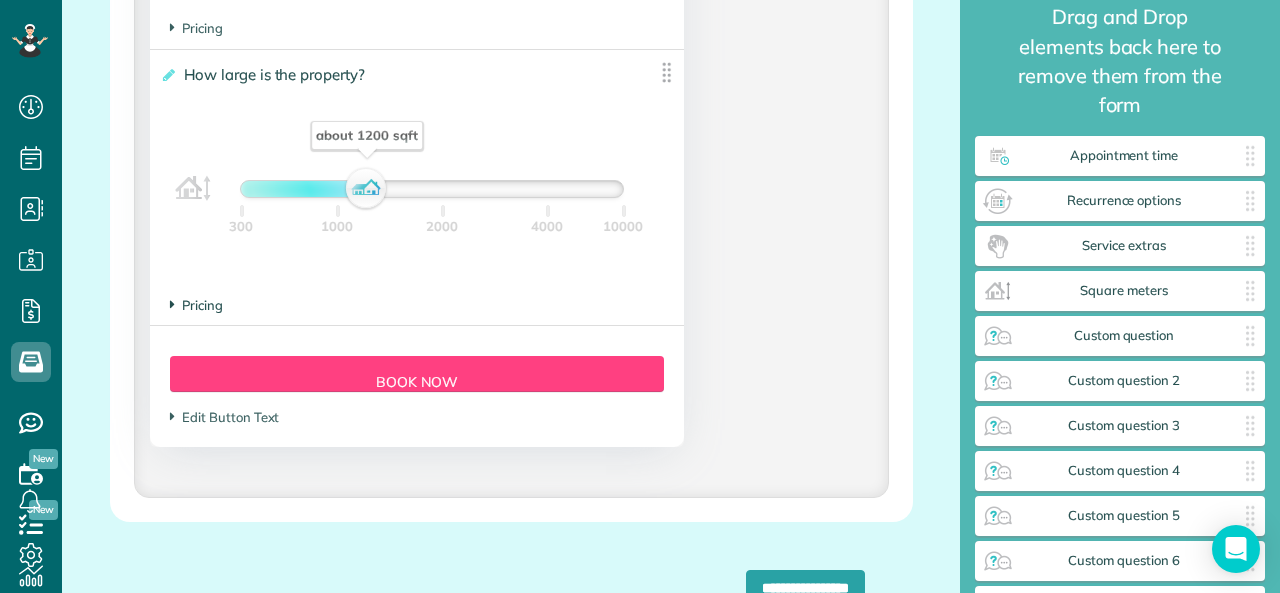 click on "Pricing" at bounding box center [196, 305] 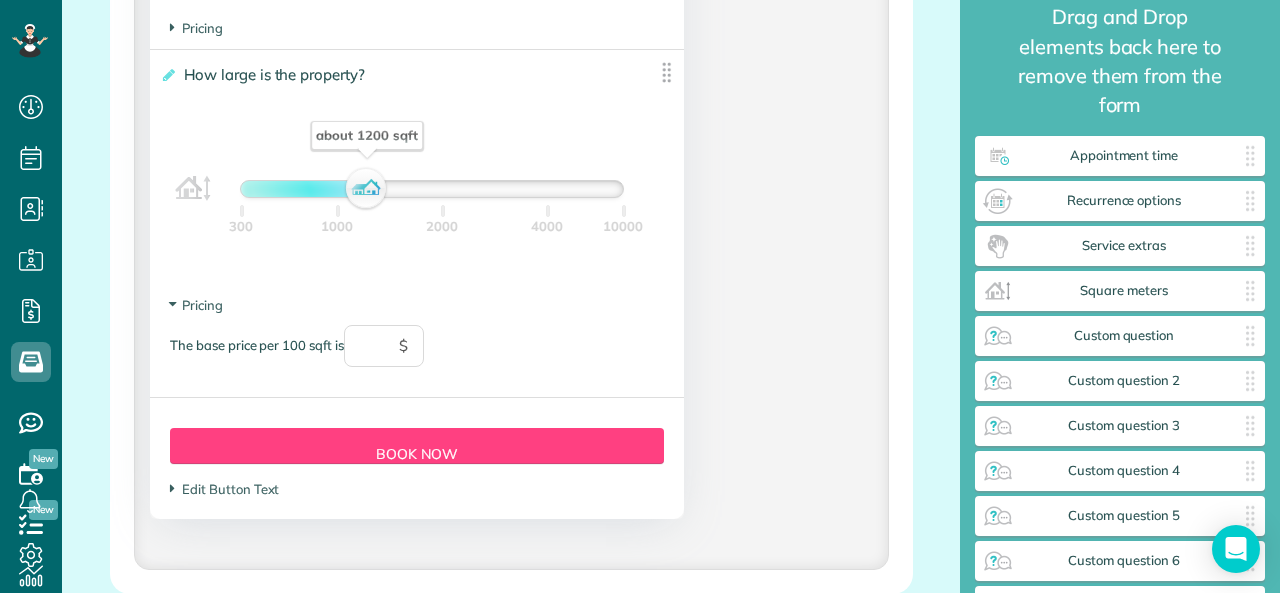 click on "The base price per 100 sqft is
$" at bounding box center [417, 356] 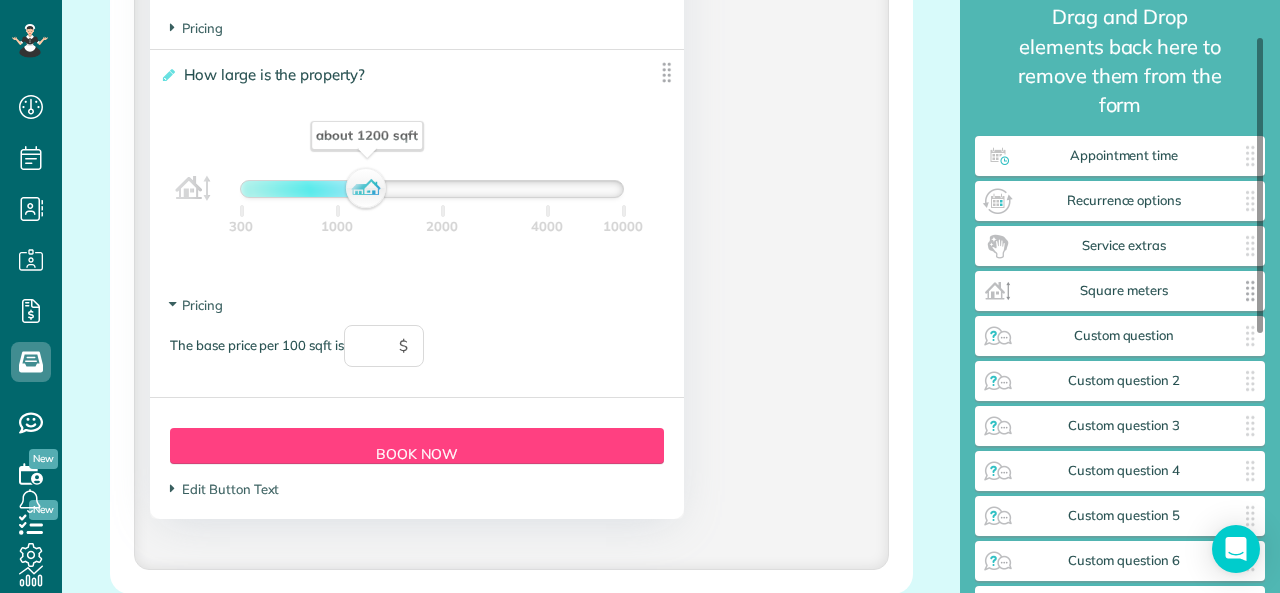 click on "Square meters
✕" at bounding box center (1120, 291) 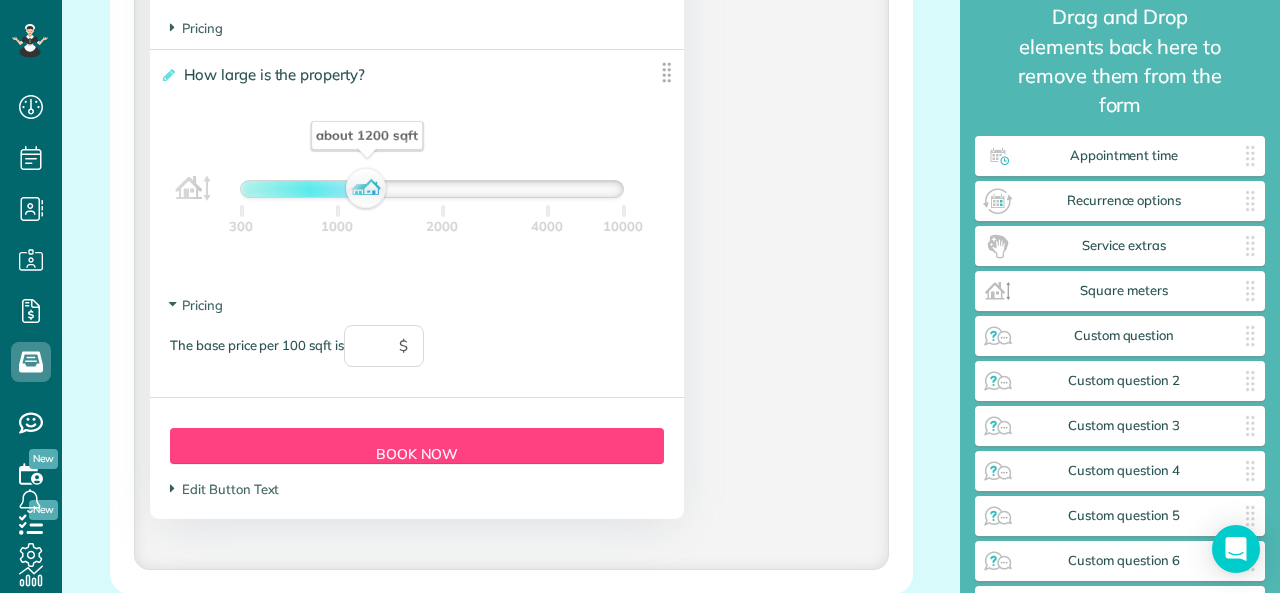 click on "**********" at bounding box center [511, -497] 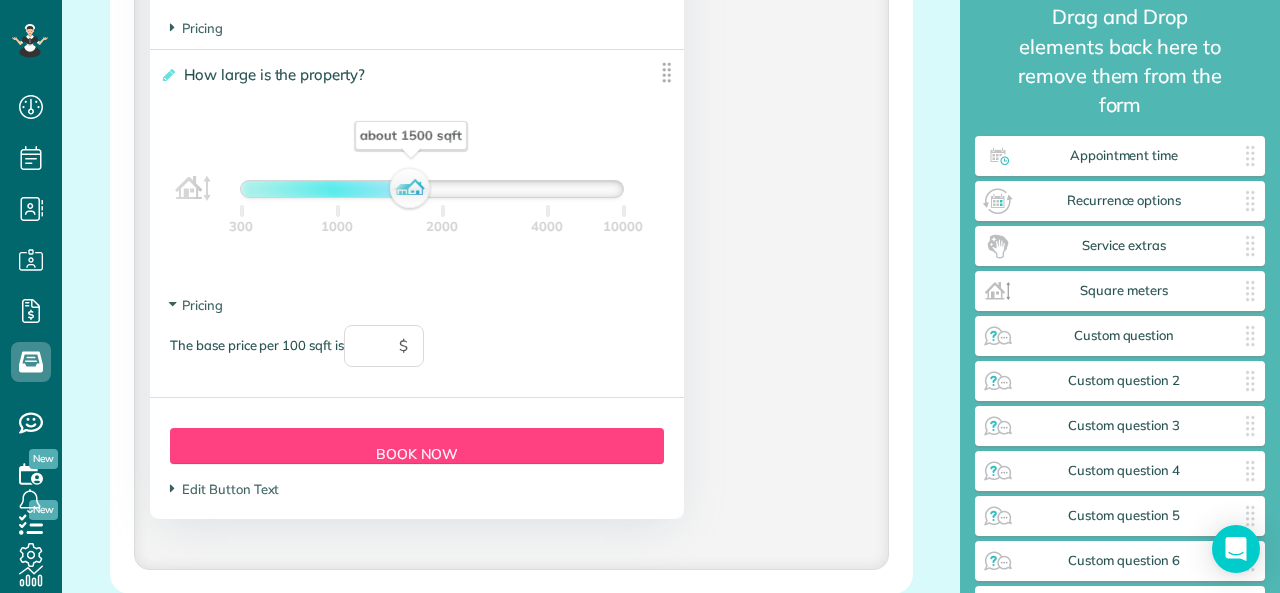 drag, startPoint x: 359, startPoint y: 183, endPoint x: 402, endPoint y: 203, distance: 47.423622 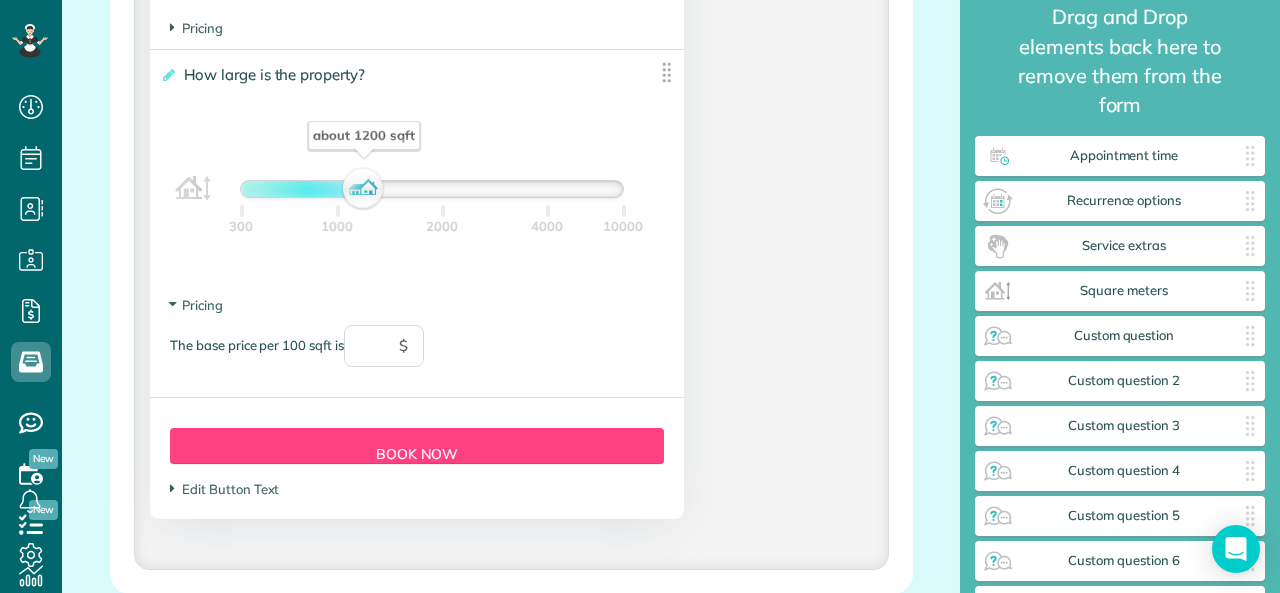 drag, startPoint x: 398, startPoint y: 202, endPoint x: 352, endPoint y: 183, distance: 49.76947 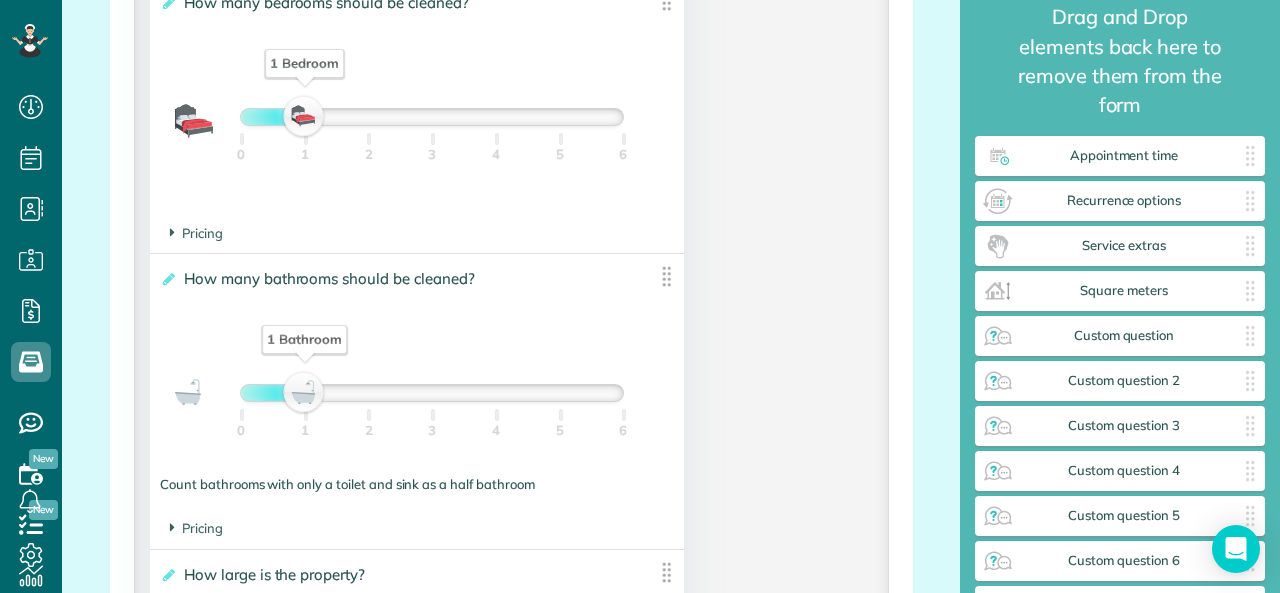 scroll, scrollTop: 1400, scrollLeft: 0, axis: vertical 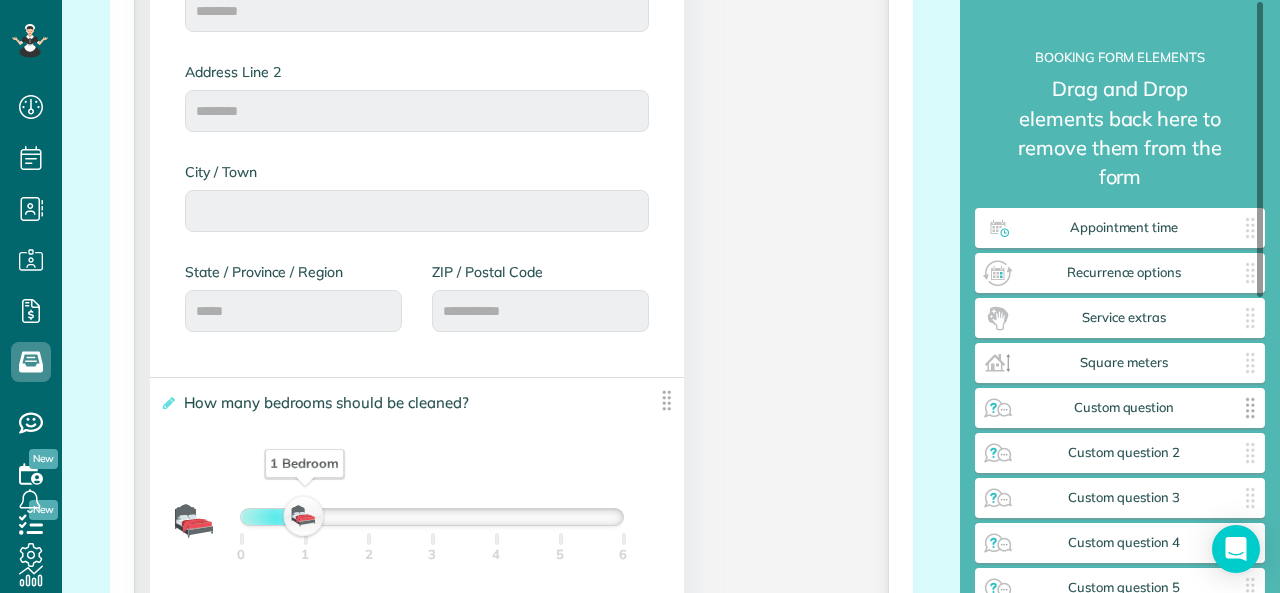 click on "Custom question" at bounding box center [1124, 408] 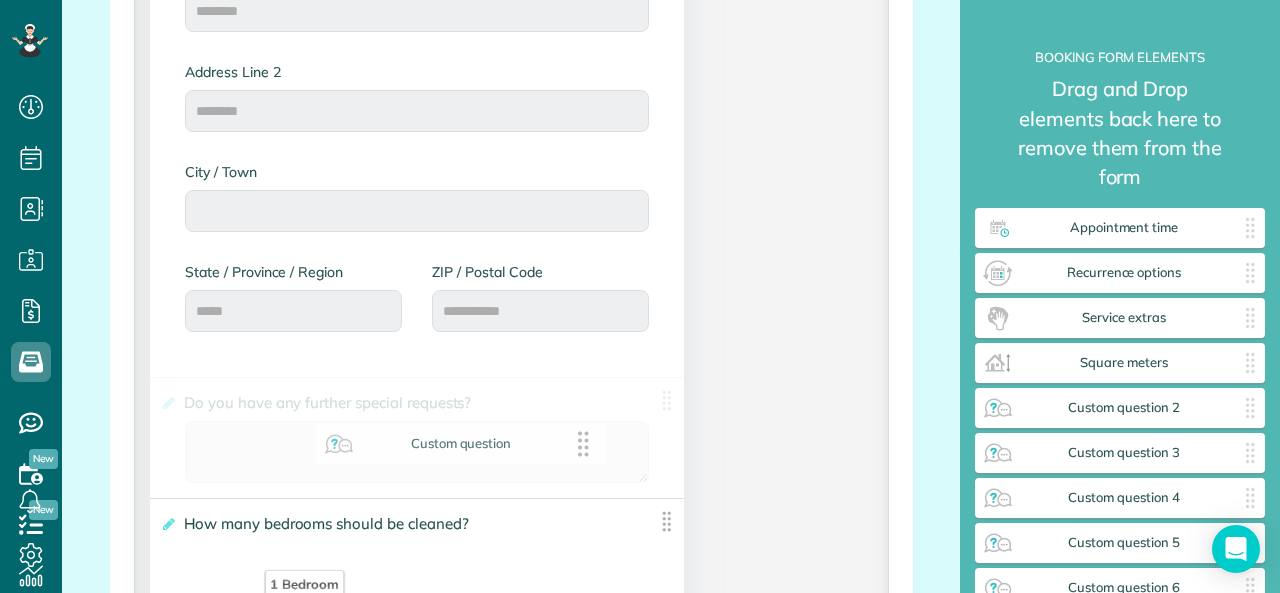 drag, startPoint x: 1136, startPoint y: 380, endPoint x: 477, endPoint y: 447, distance: 662.39716 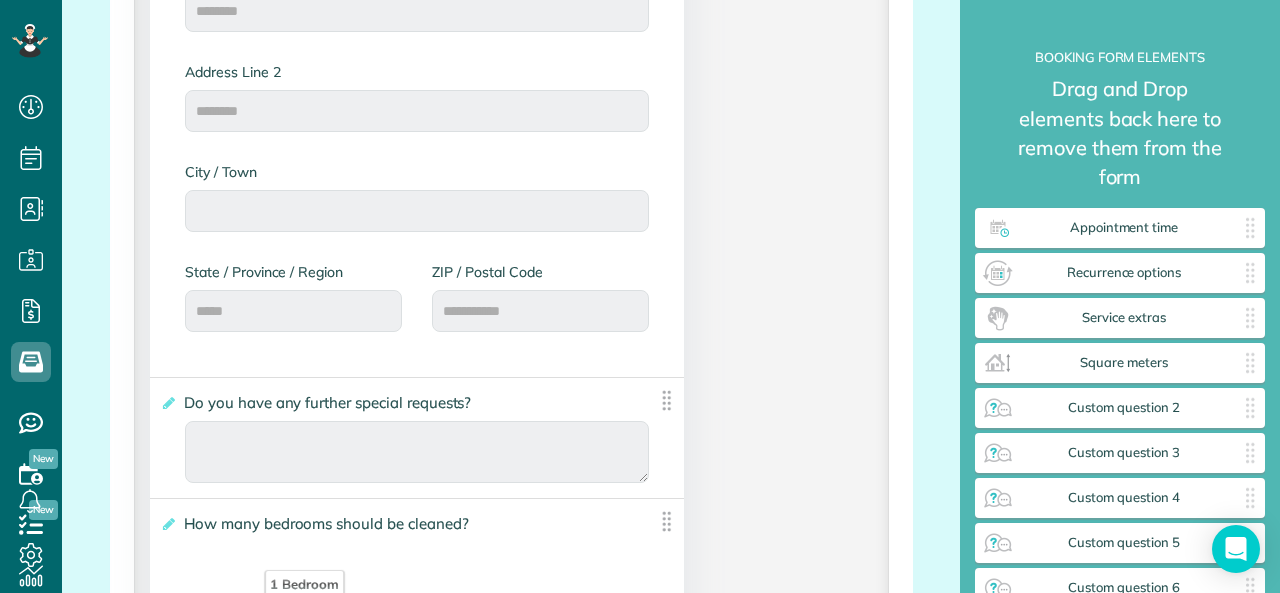click on "**********" at bounding box center [511, 464] 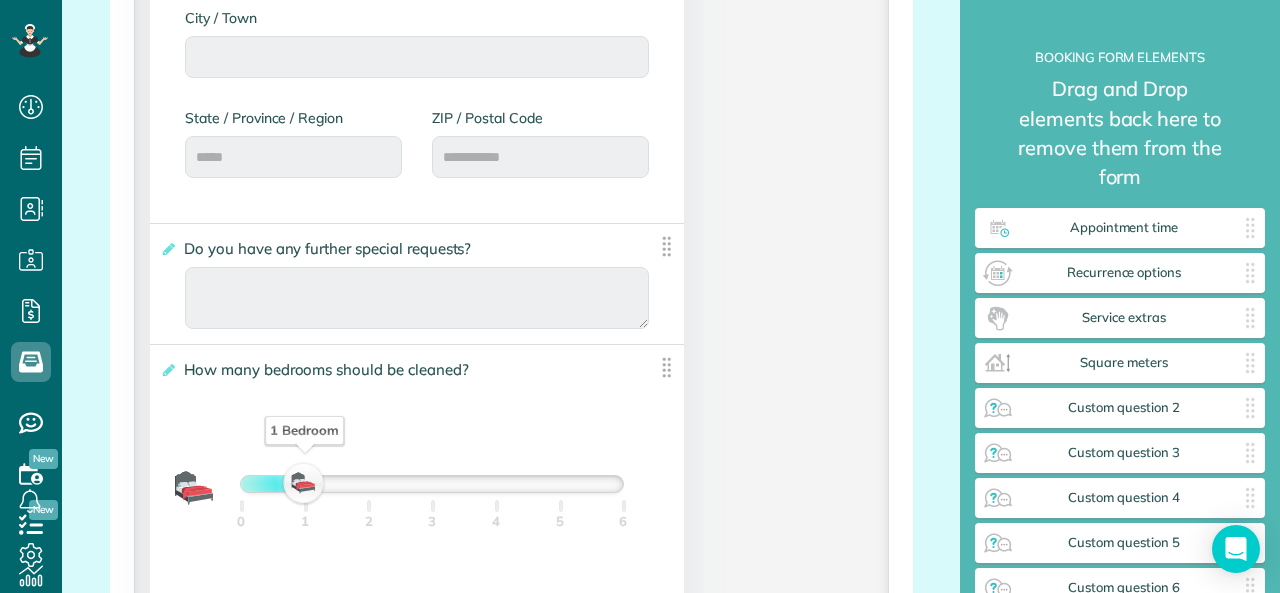 scroll, scrollTop: 1300, scrollLeft: 0, axis: vertical 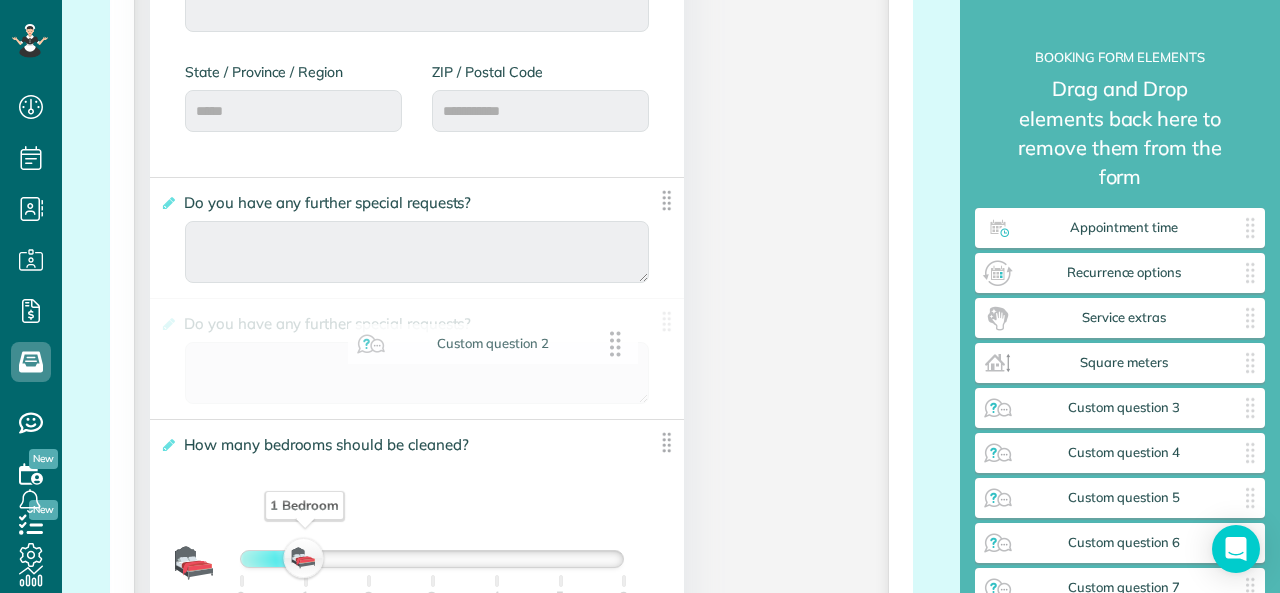 drag, startPoint x: 1144, startPoint y: 386, endPoint x: 509, endPoint y: 351, distance: 635.9638 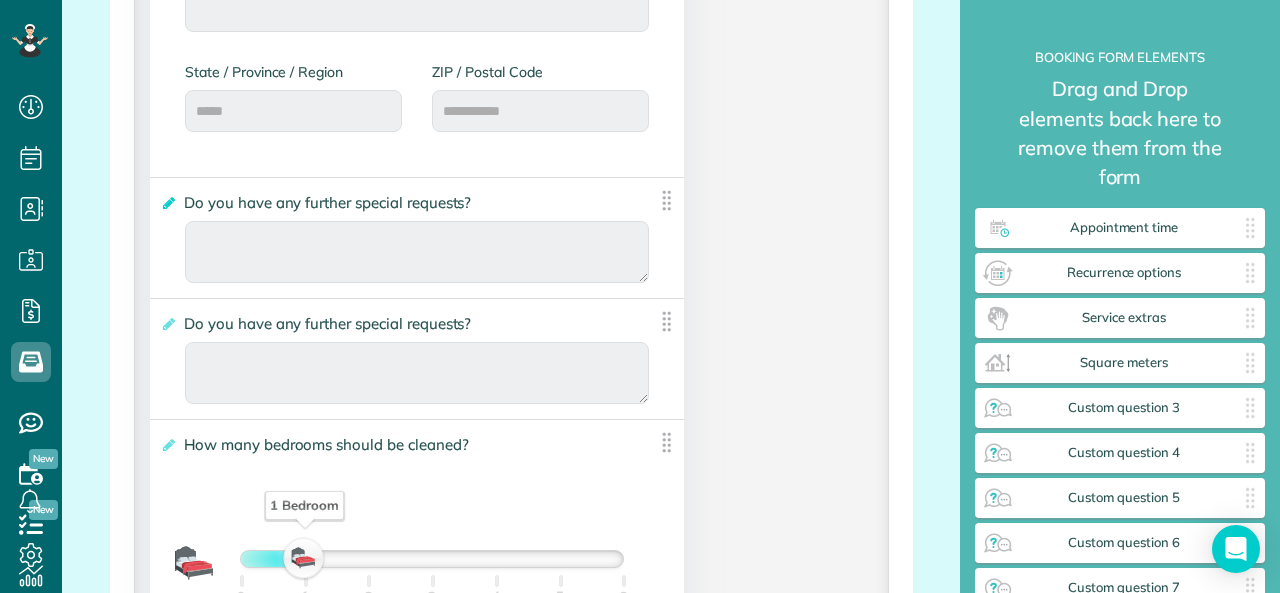 click at bounding box center (167, 203) 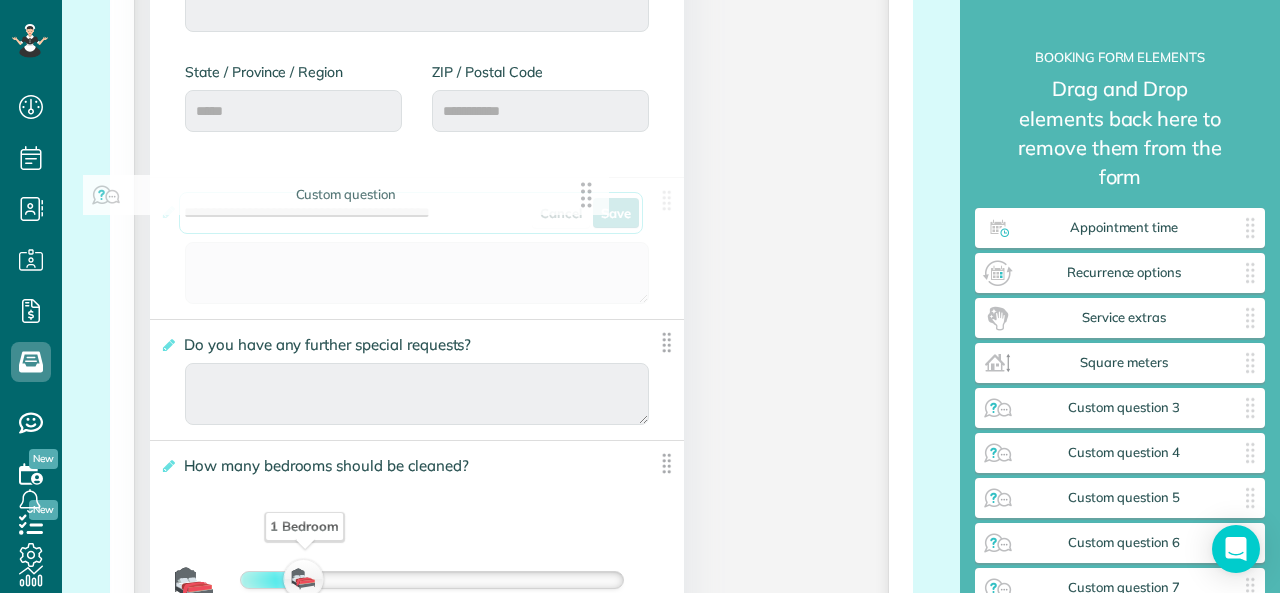 drag, startPoint x: 486, startPoint y: 216, endPoint x: 100, endPoint y: 201, distance: 386.29135 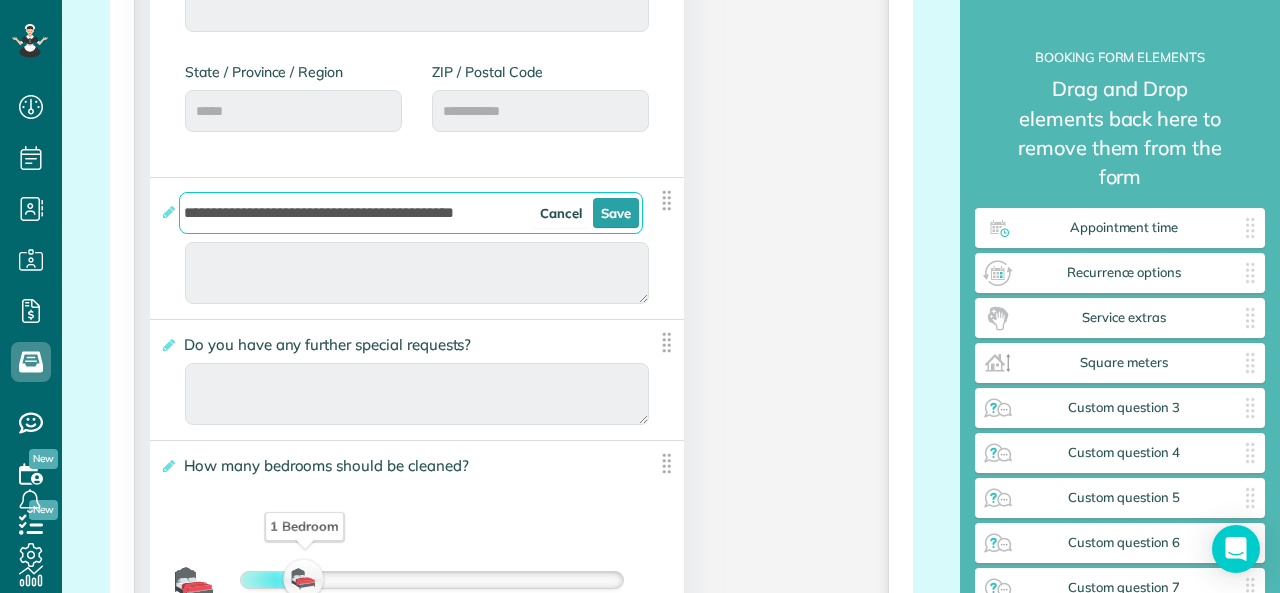 type on "**********" 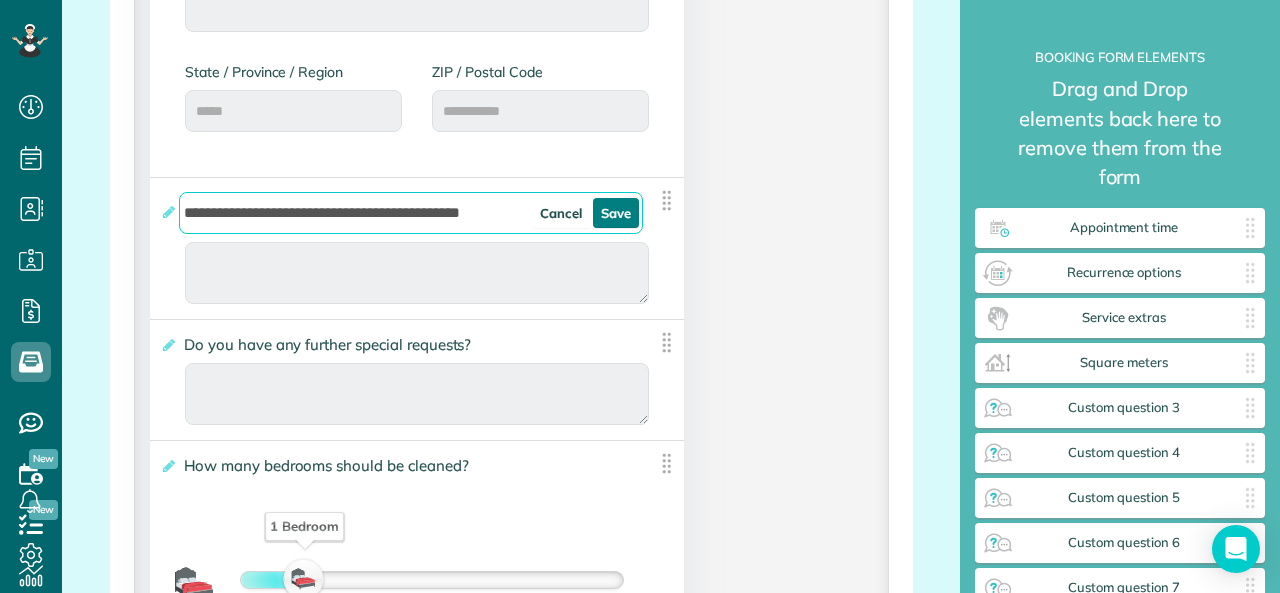 click on "Save" at bounding box center [616, 213] 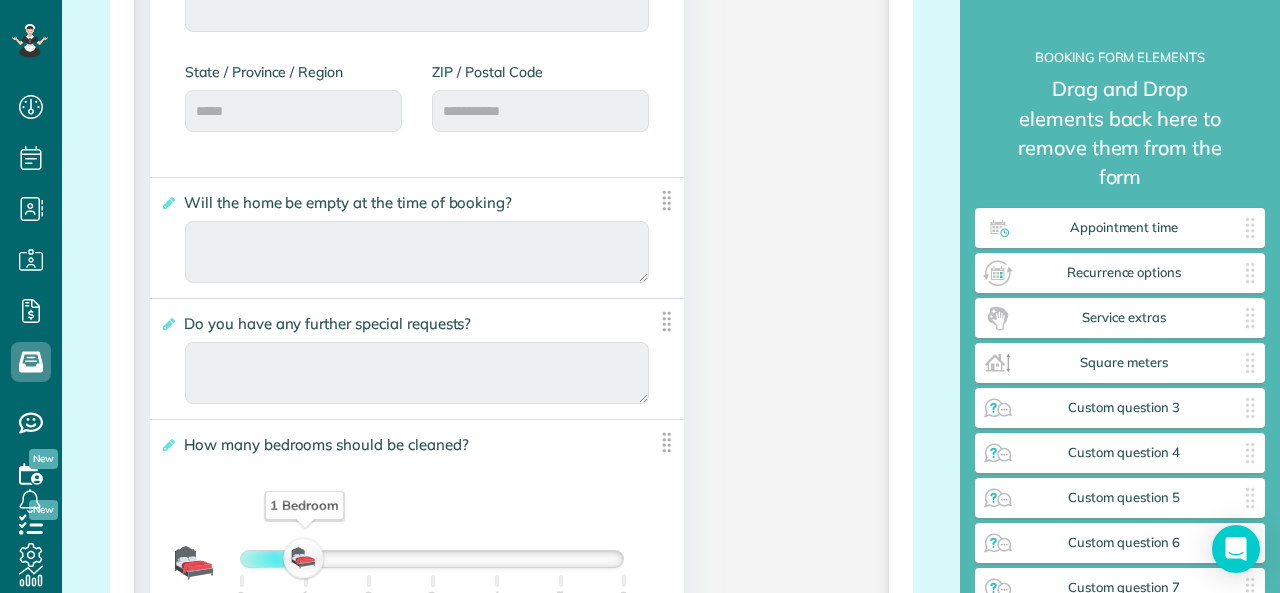 click on "**********" at bounding box center (511, 324) 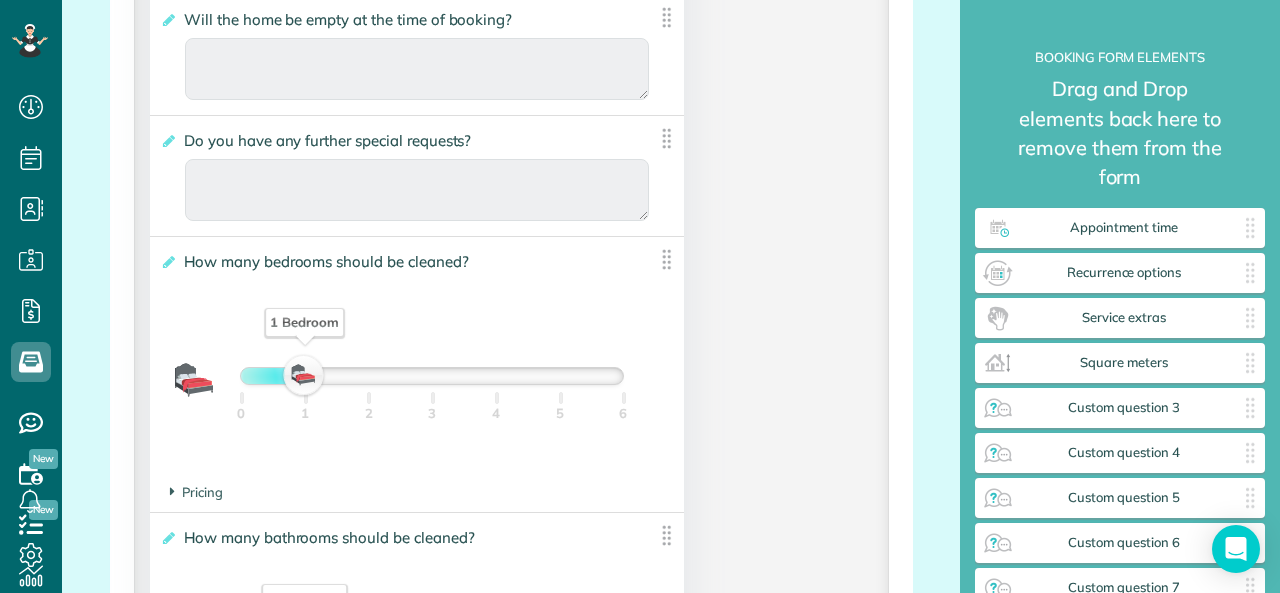 scroll, scrollTop: 1600, scrollLeft: 0, axis: vertical 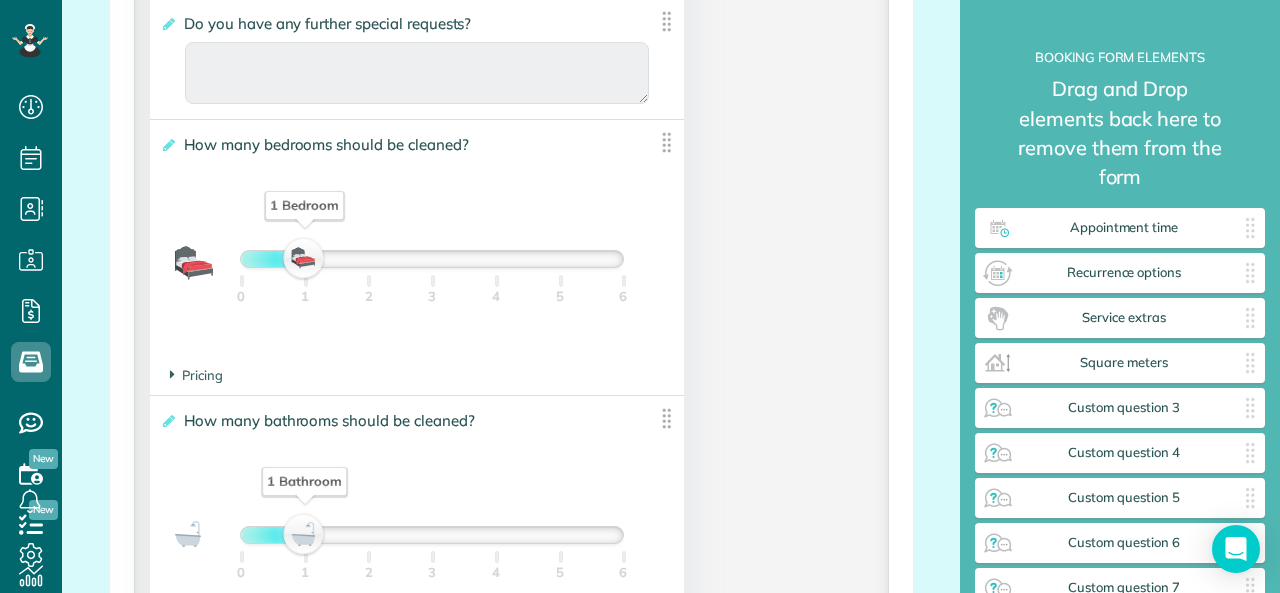 click on "**********" at bounding box center (417, 238) 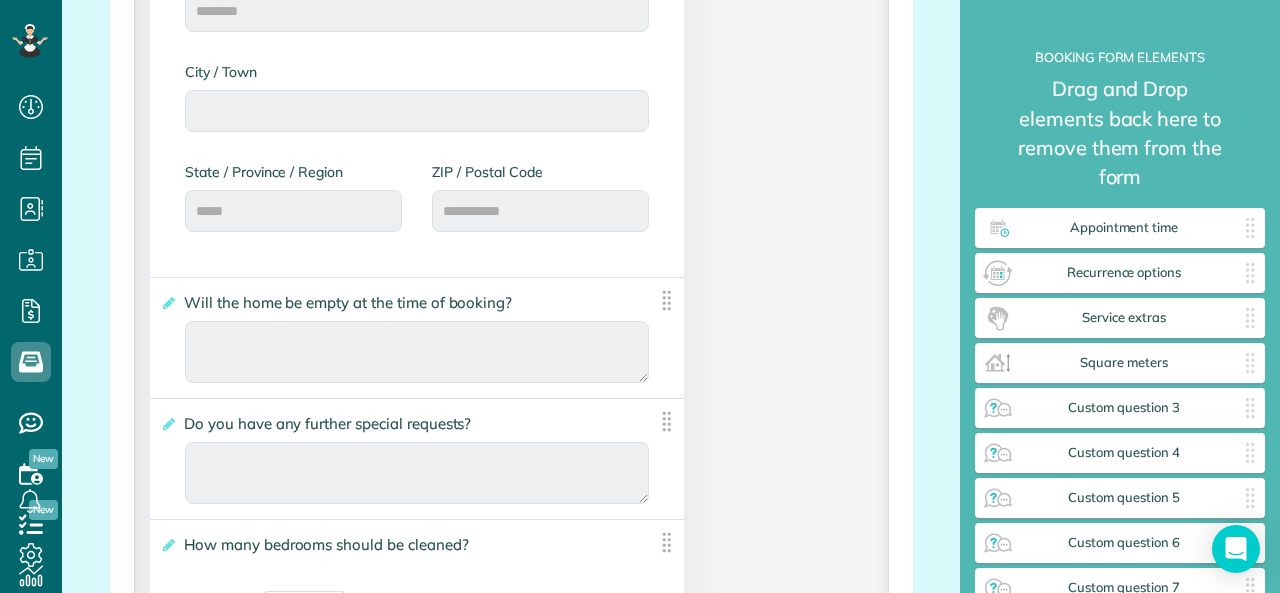 click on "Do you have any further special requests?" at bounding box center (331, 423) 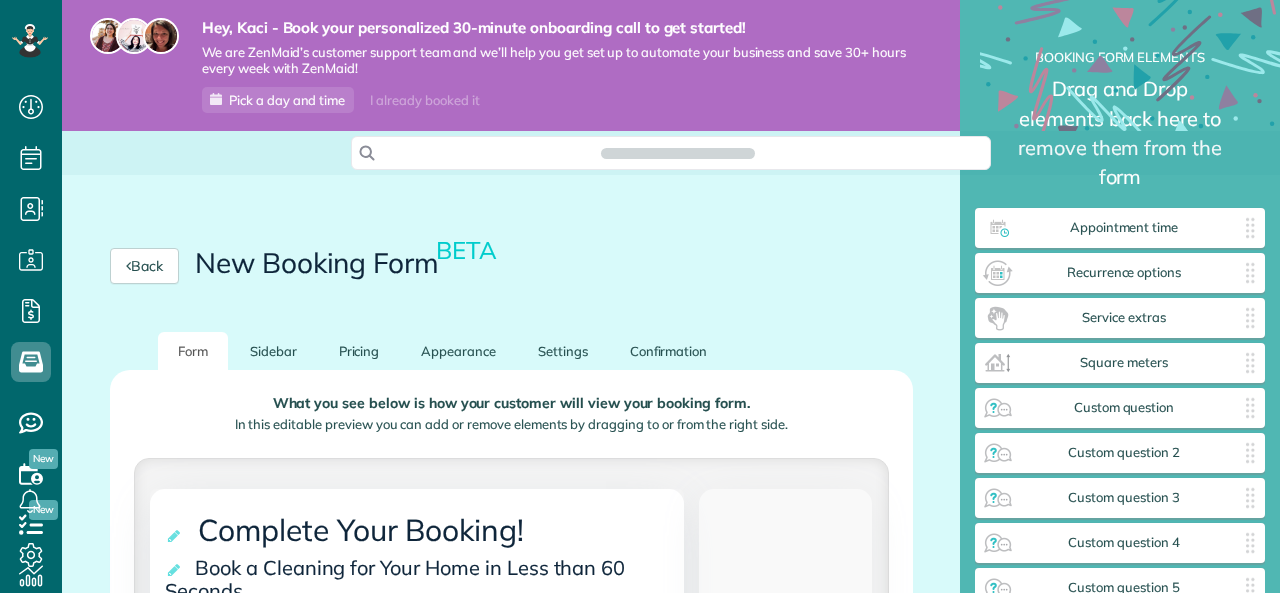 scroll, scrollTop: 0, scrollLeft: 0, axis: both 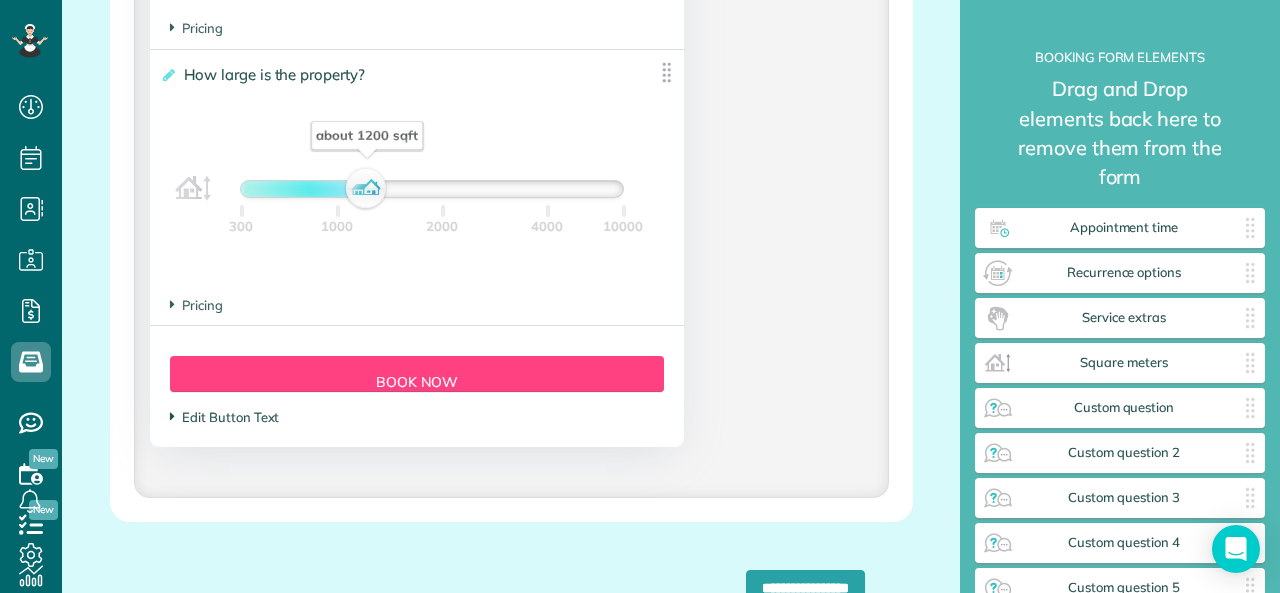 click on "Edit Button Text" at bounding box center (224, 417) 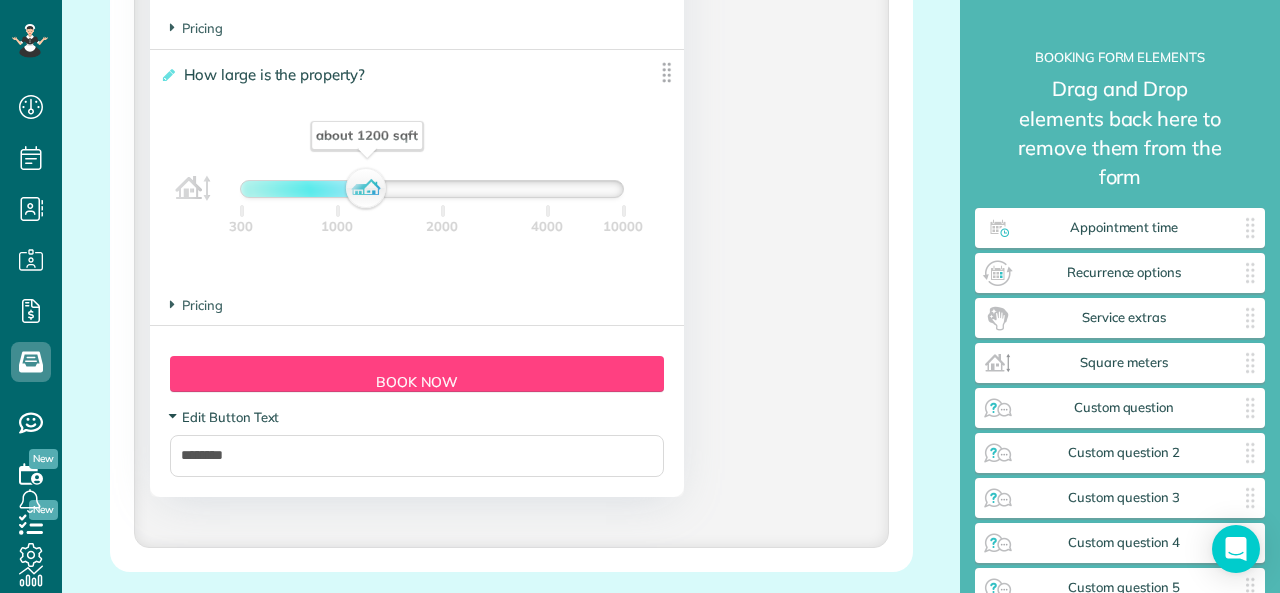 click at bounding box center (172, 416) 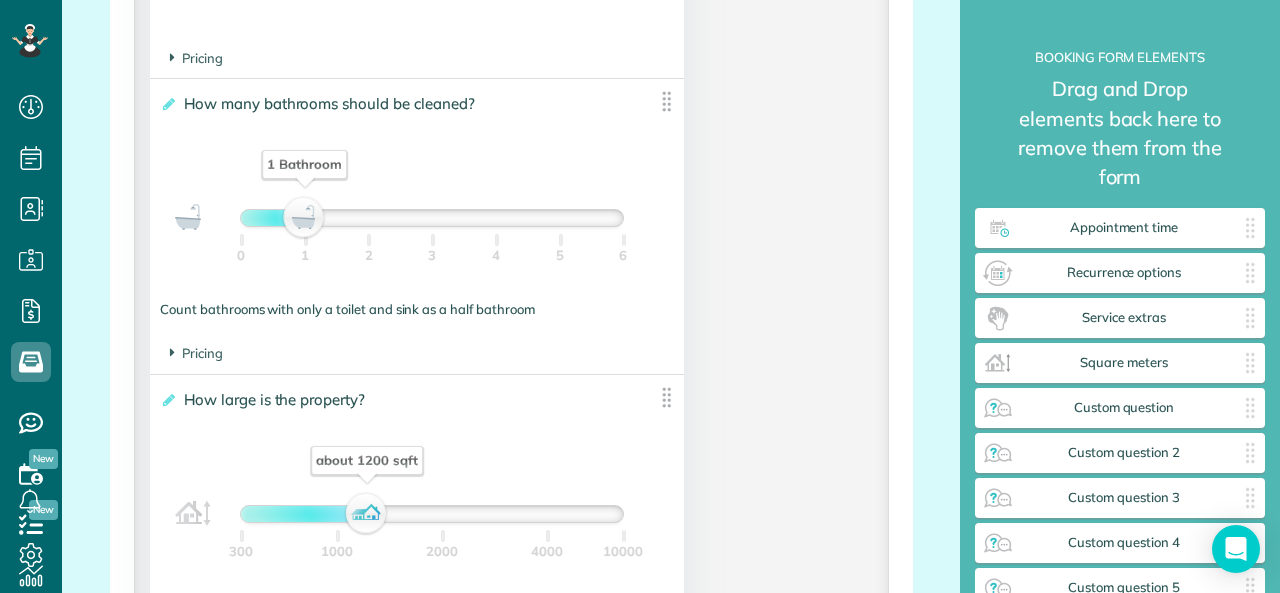 scroll, scrollTop: 1600, scrollLeft: 0, axis: vertical 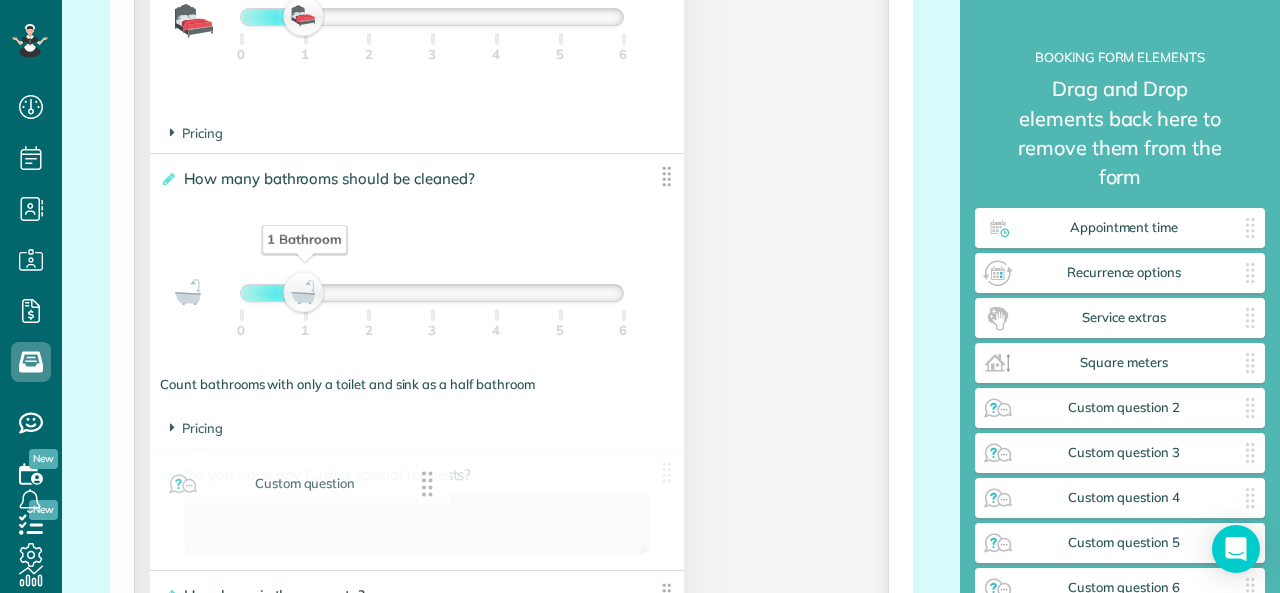 drag, startPoint x: 1061, startPoint y: 381, endPoint x: 244, endPoint y: 487, distance: 823.84766 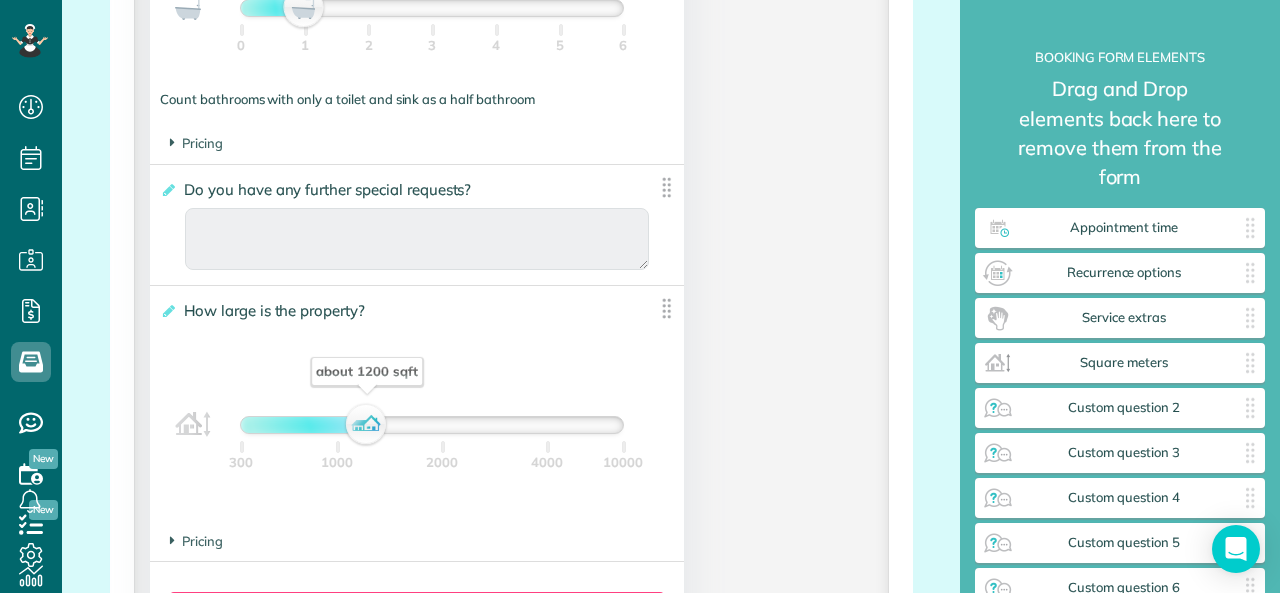 scroll, scrollTop: 1900, scrollLeft: 0, axis: vertical 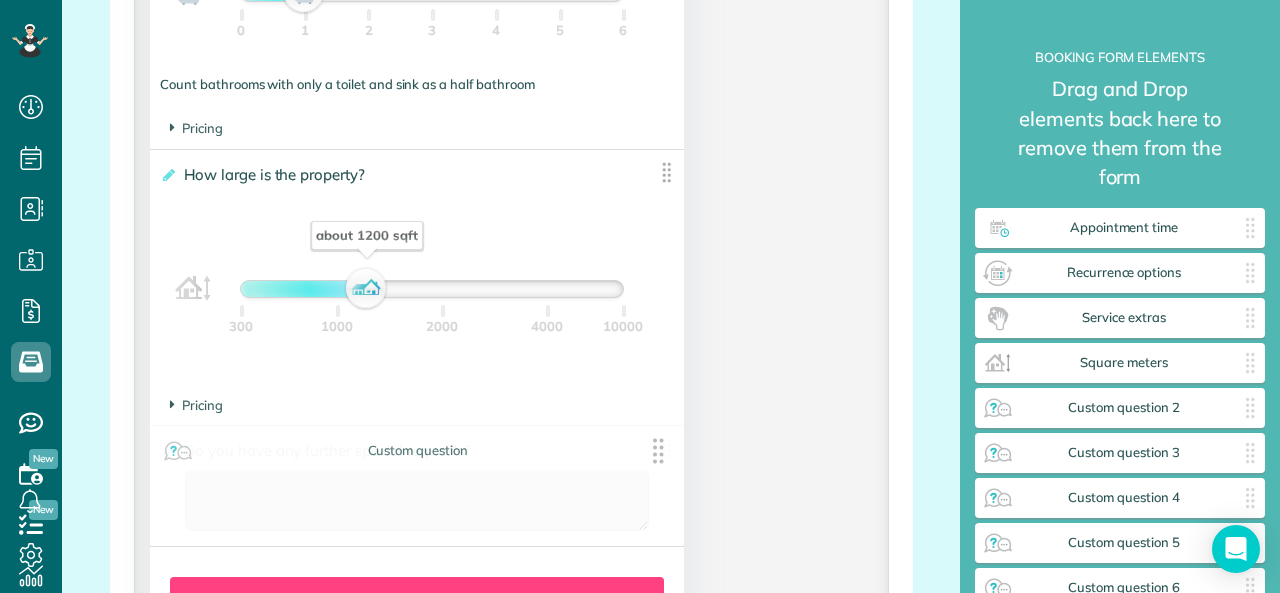 drag, startPoint x: 296, startPoint y: 175, endPoint x: 304, endPoint y: 456, distance: 281.11386 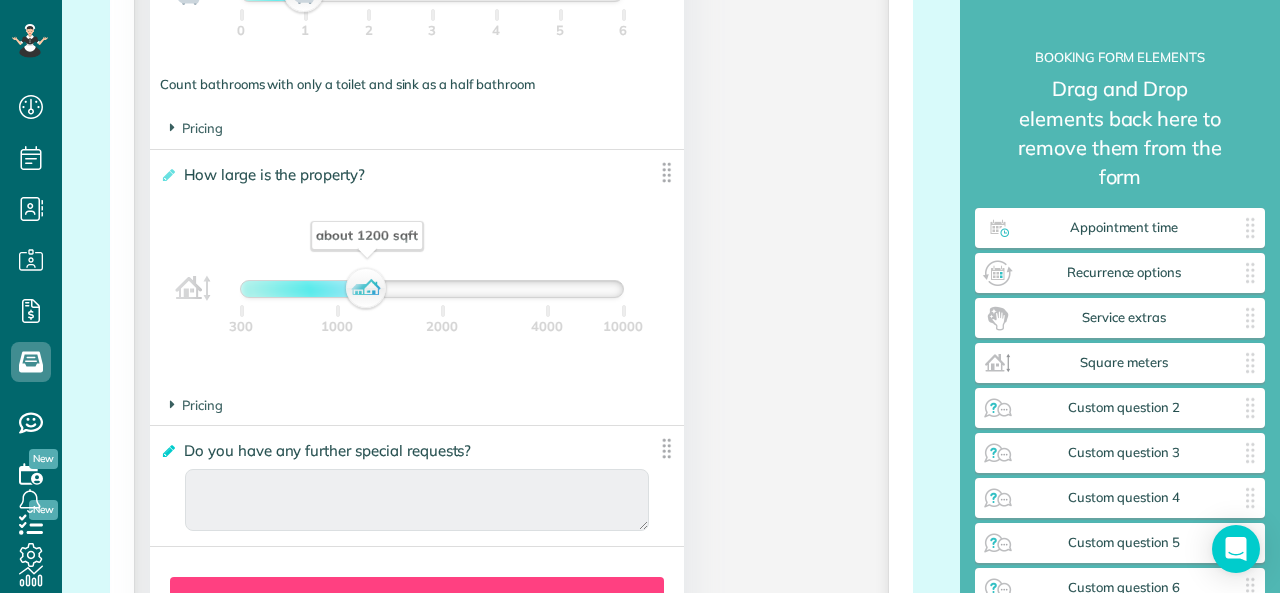 click at bounding box center [167, 451] 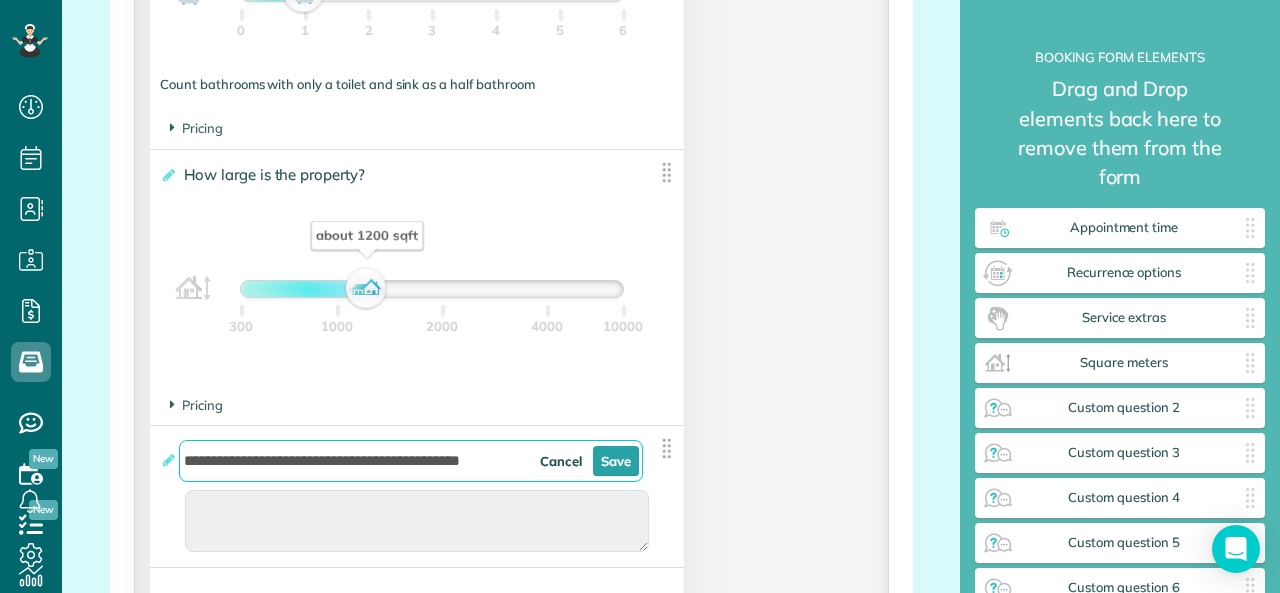 type on "**********" 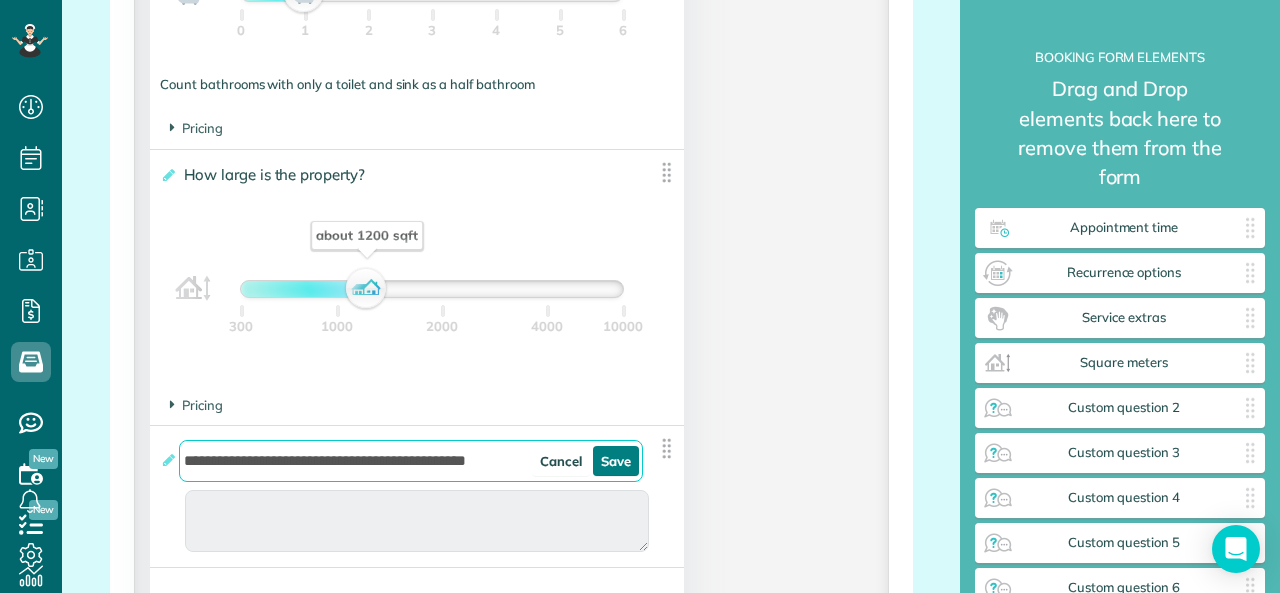 click on "Save" at bounding box center (616, 461) 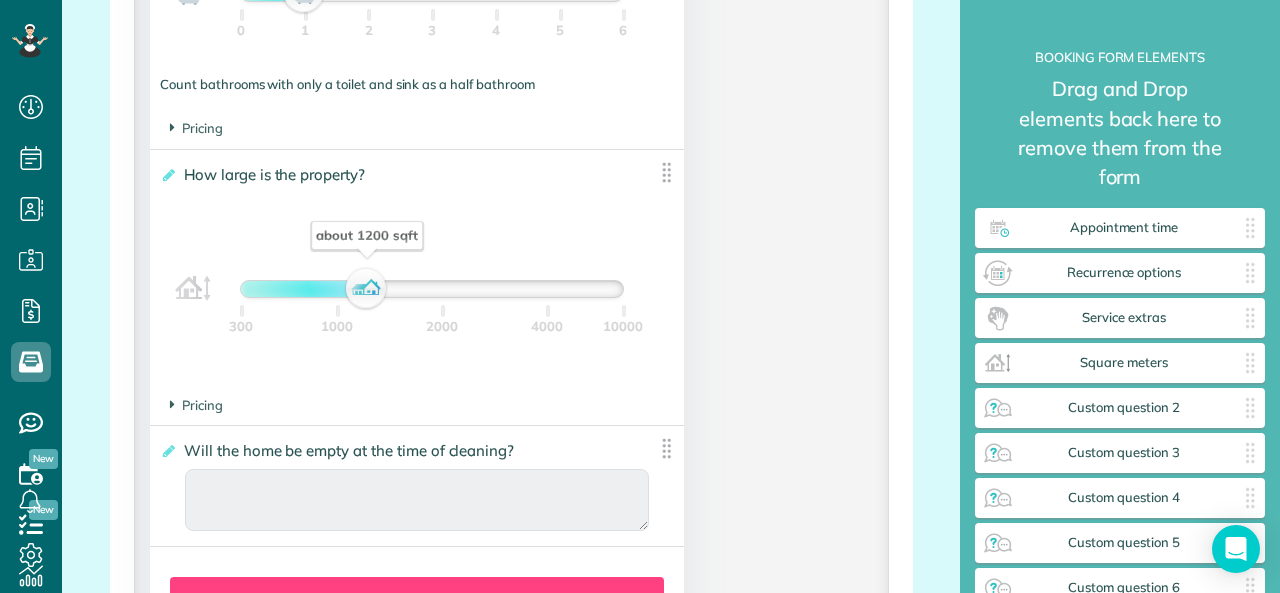 scroll, scrollTop: 2100, scrollLeft: 0, axis: vertical 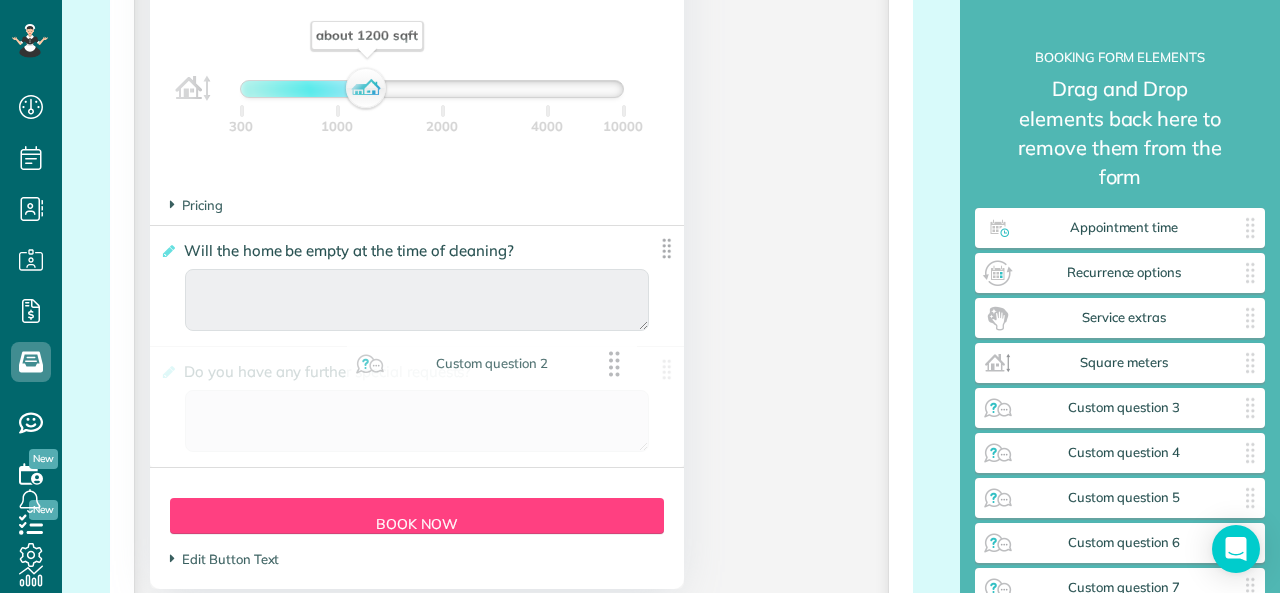 drag, startPoint x: 1112, startPoint y: 387, endPoint x: 478, endPoint y: 372, distance: 634.1774 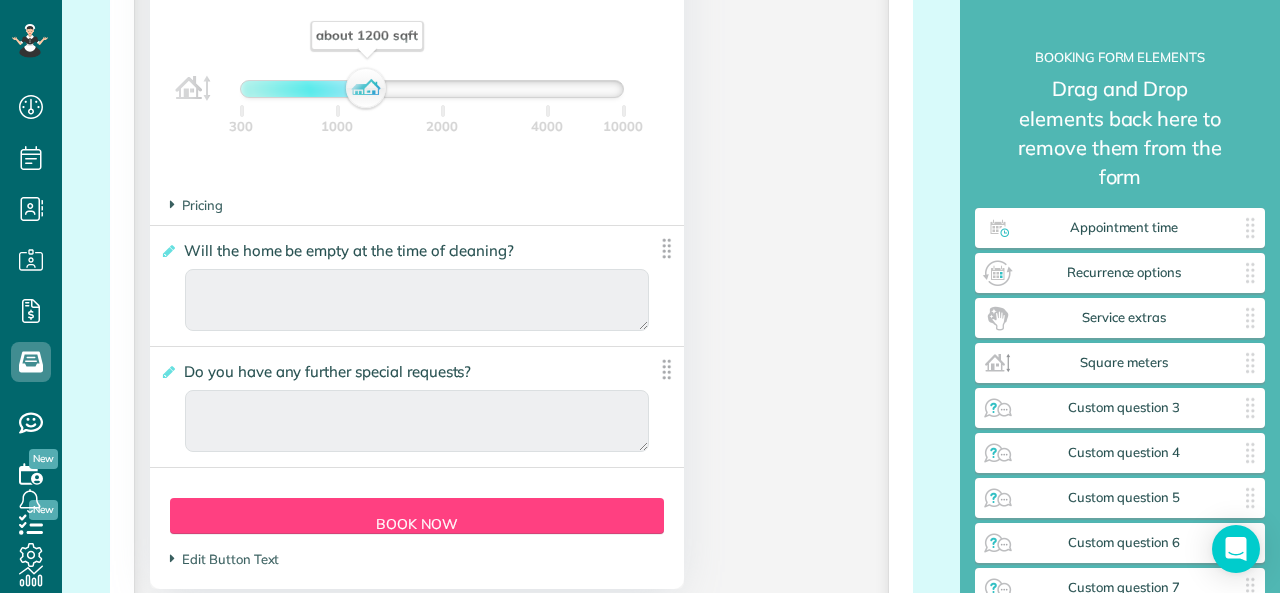 click at bounding box center (666, 369) 